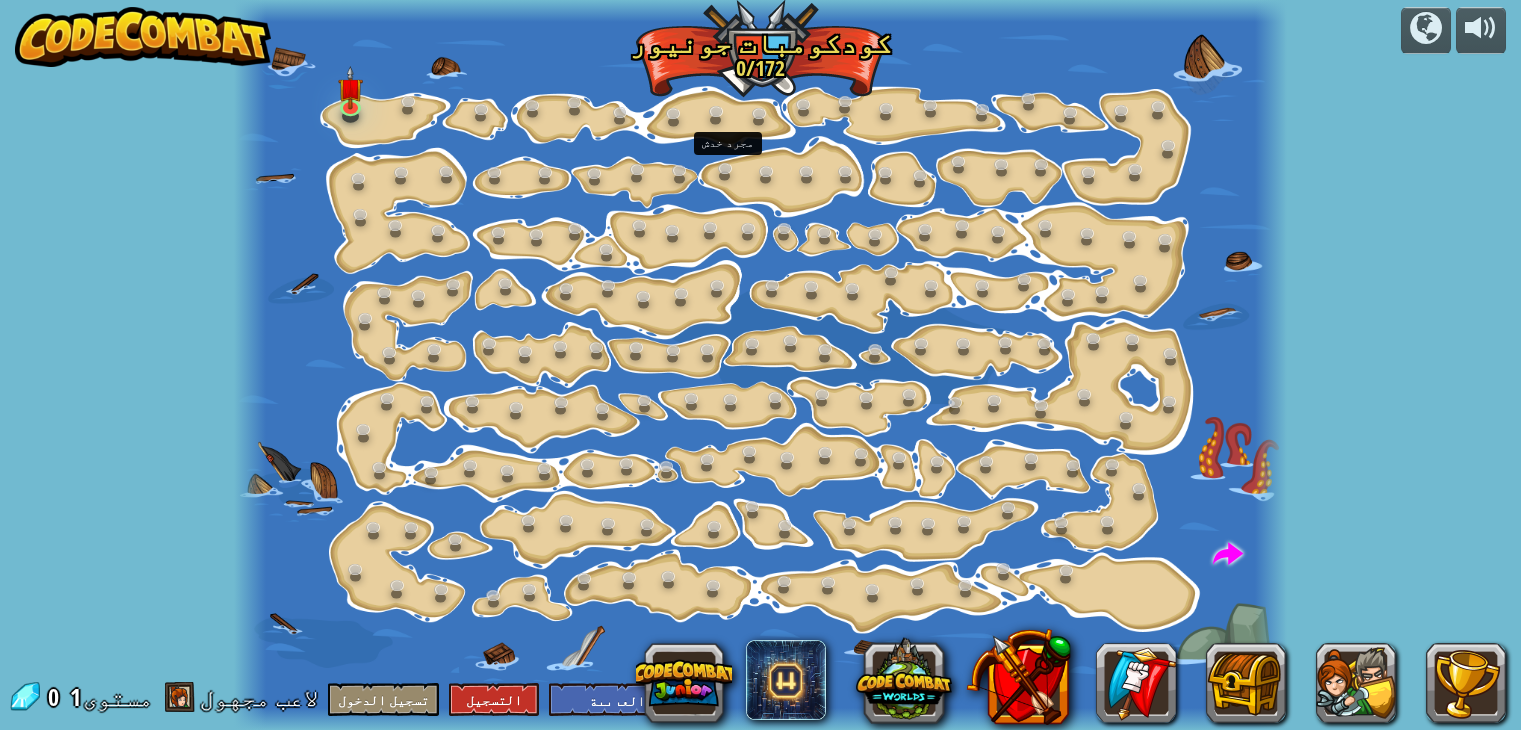 select on "ar" 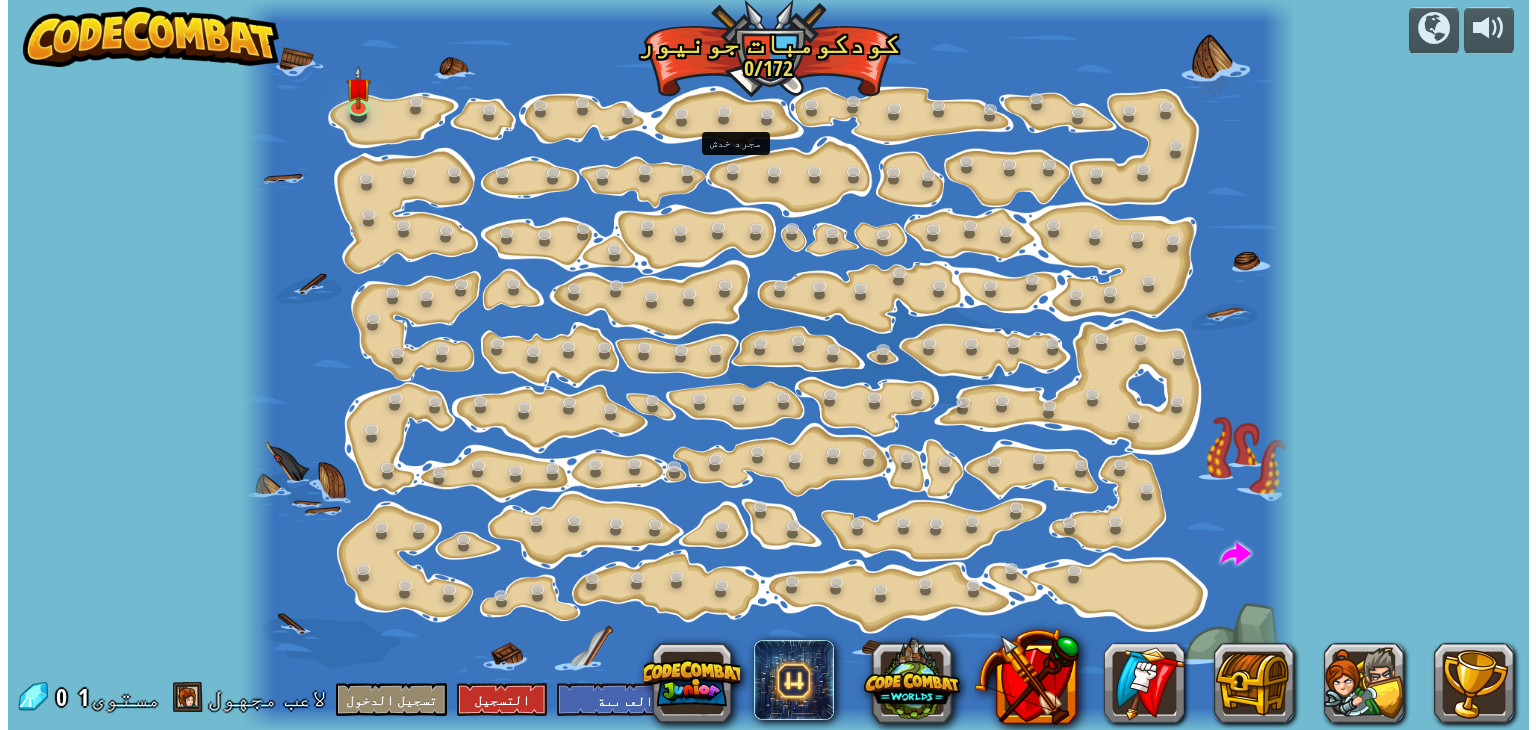 scroll, scrollTop: 0, scrollLeft: 0, axis: both 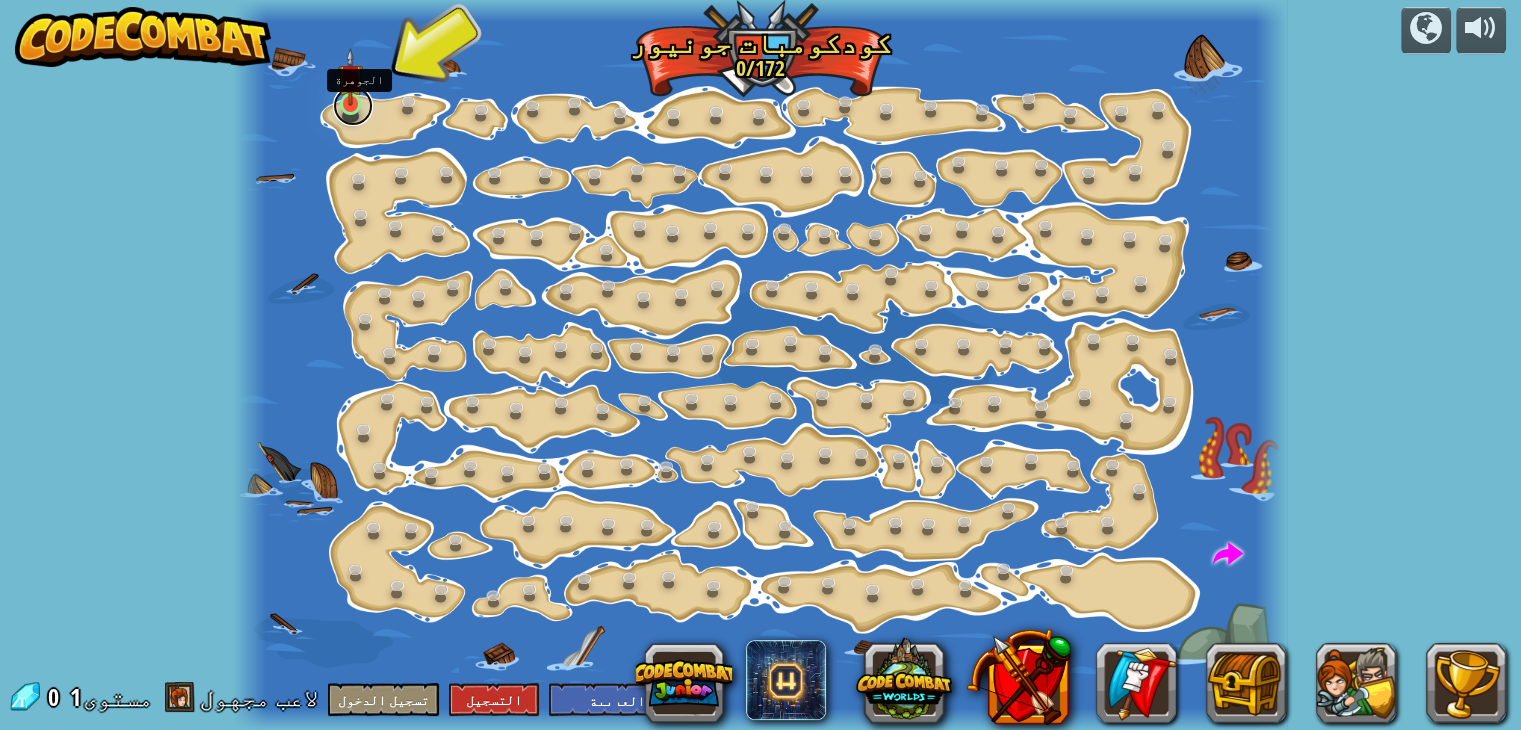 click at bounding box center (353, 106) 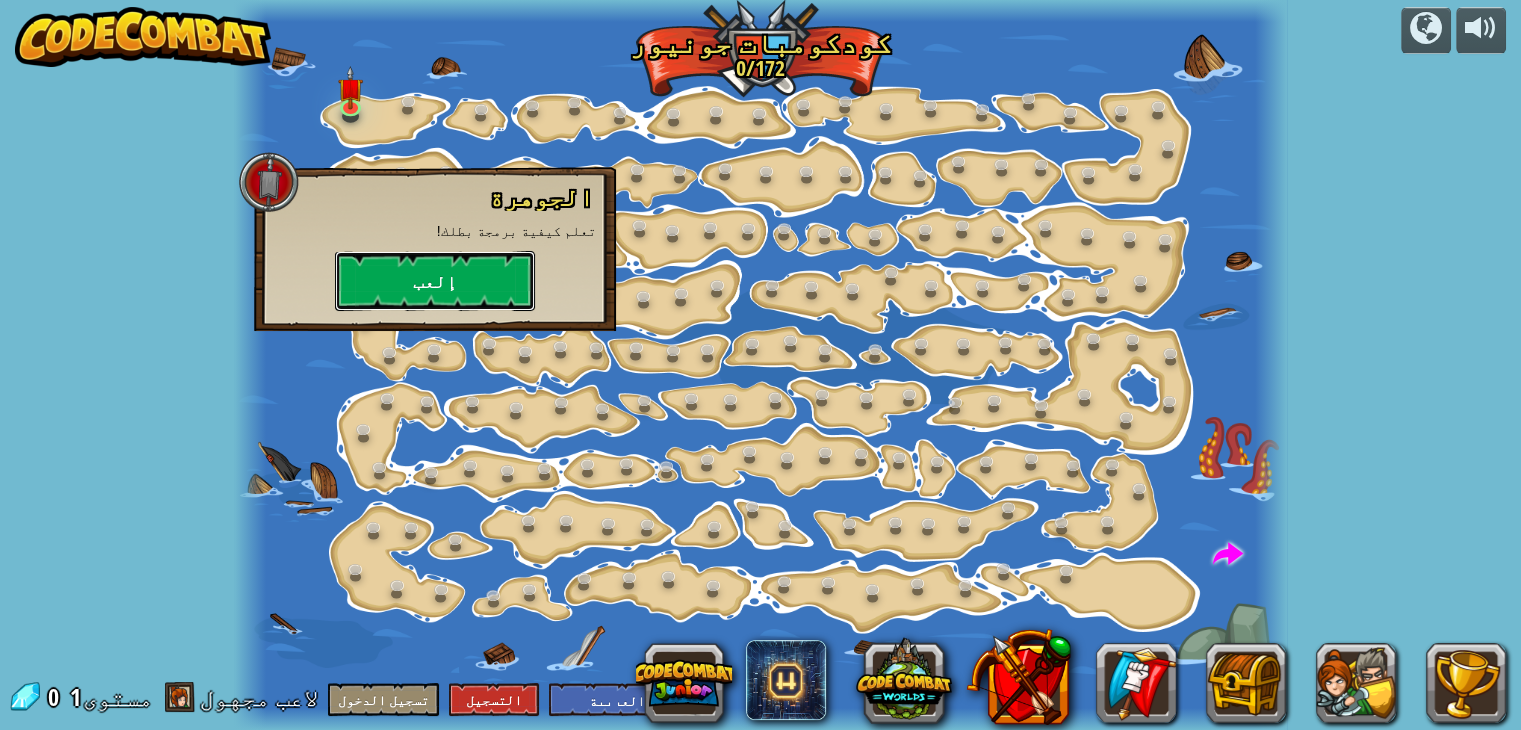 click on "إلعب" at bounding box center (435, 281) 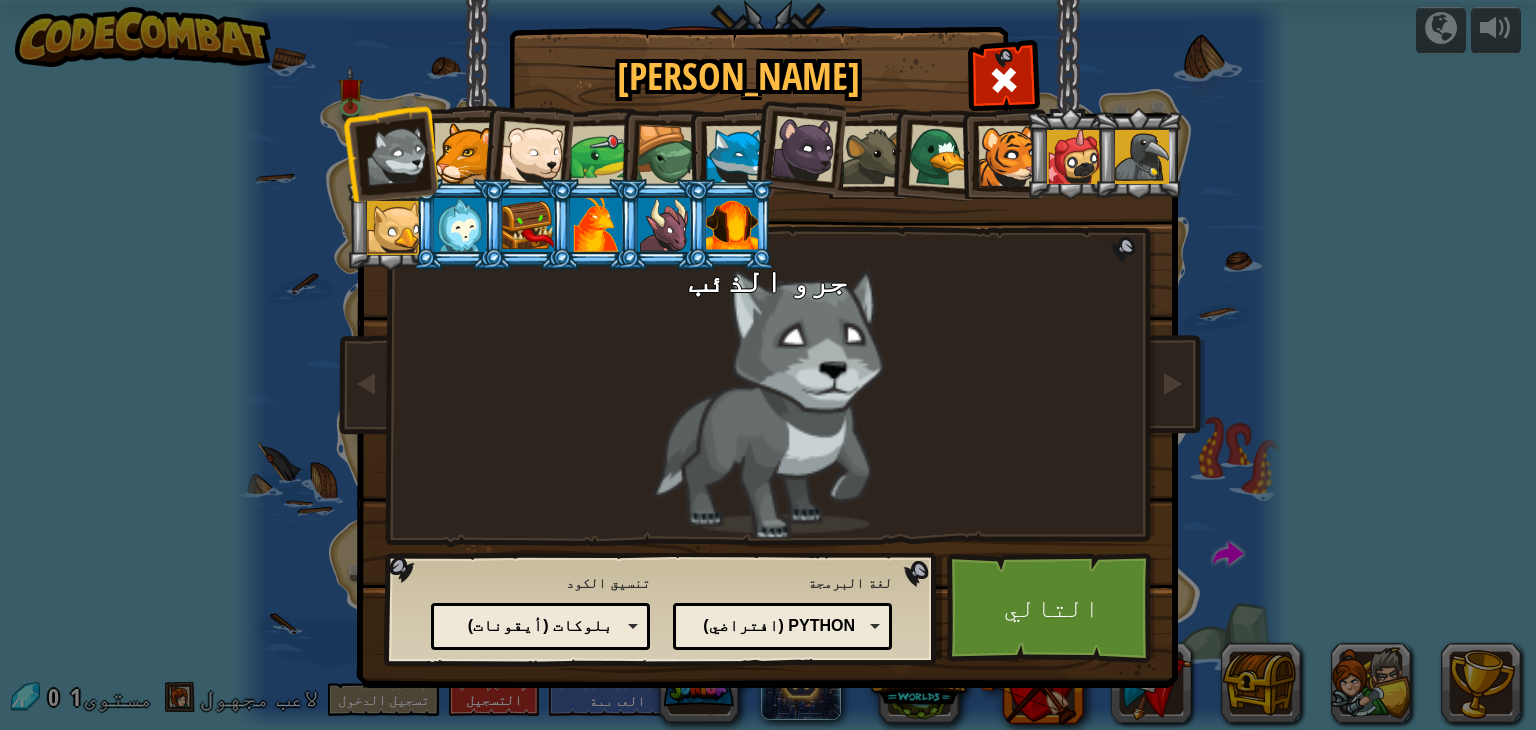 click at bounding box center [662, 224] 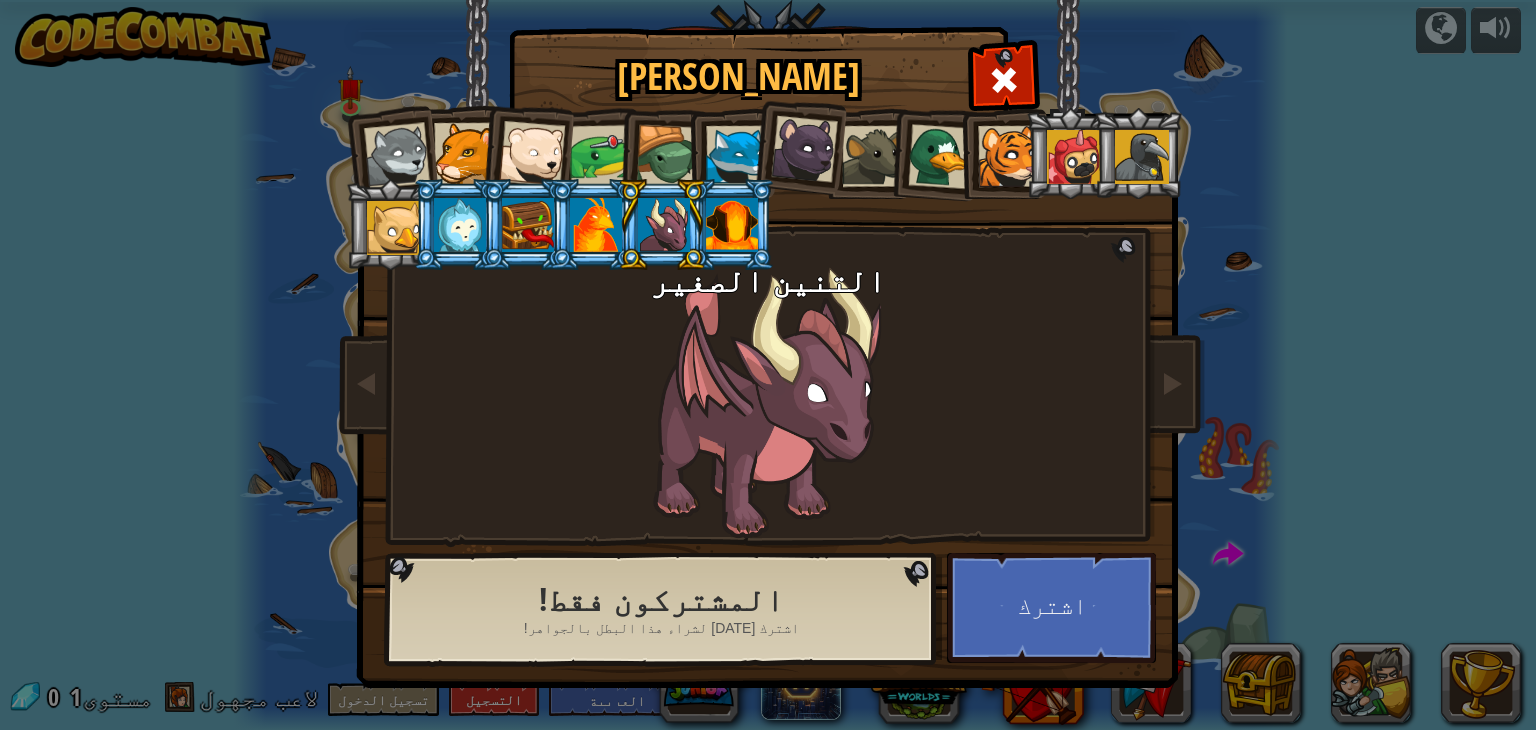 click at bounding box center [596, 225] 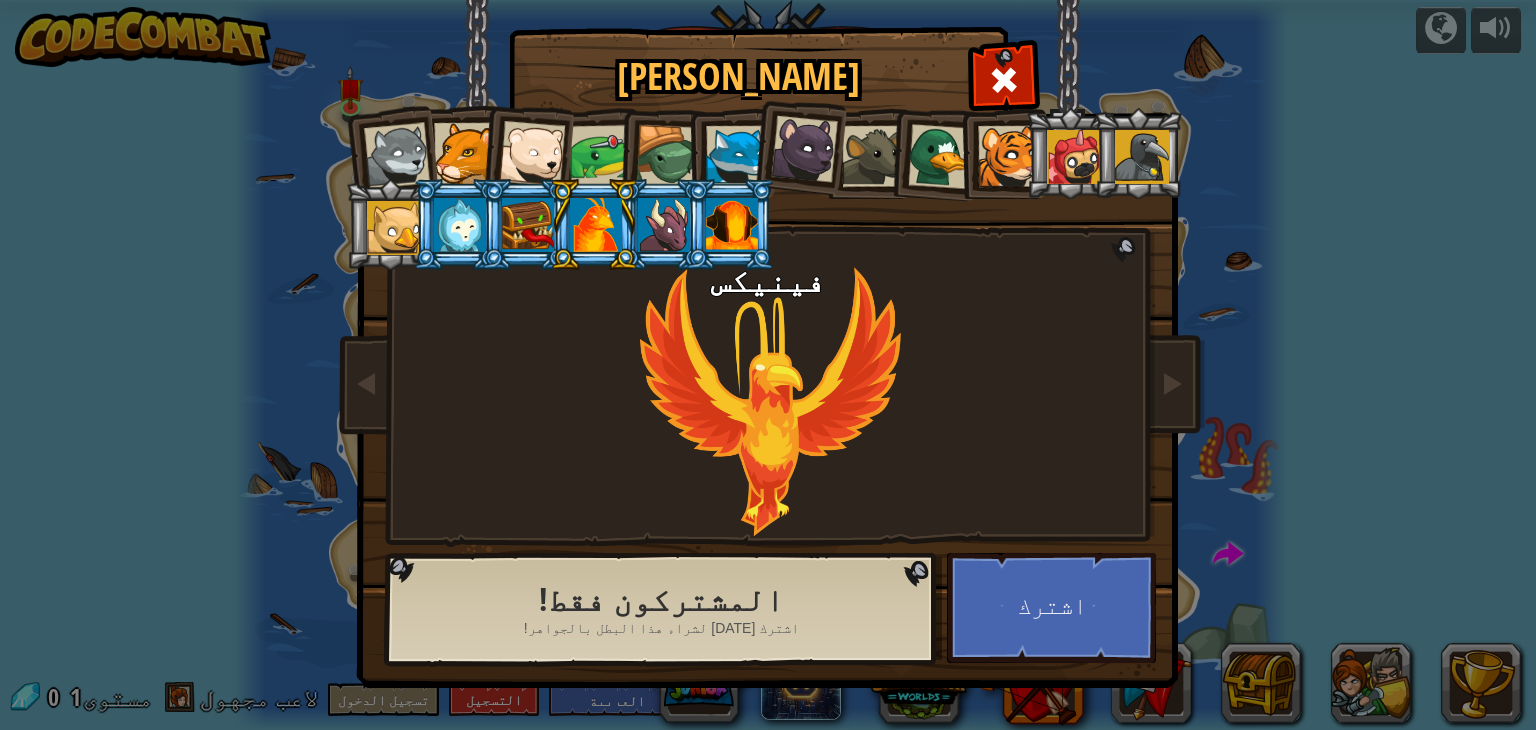 click at bounding box center [397, 156] 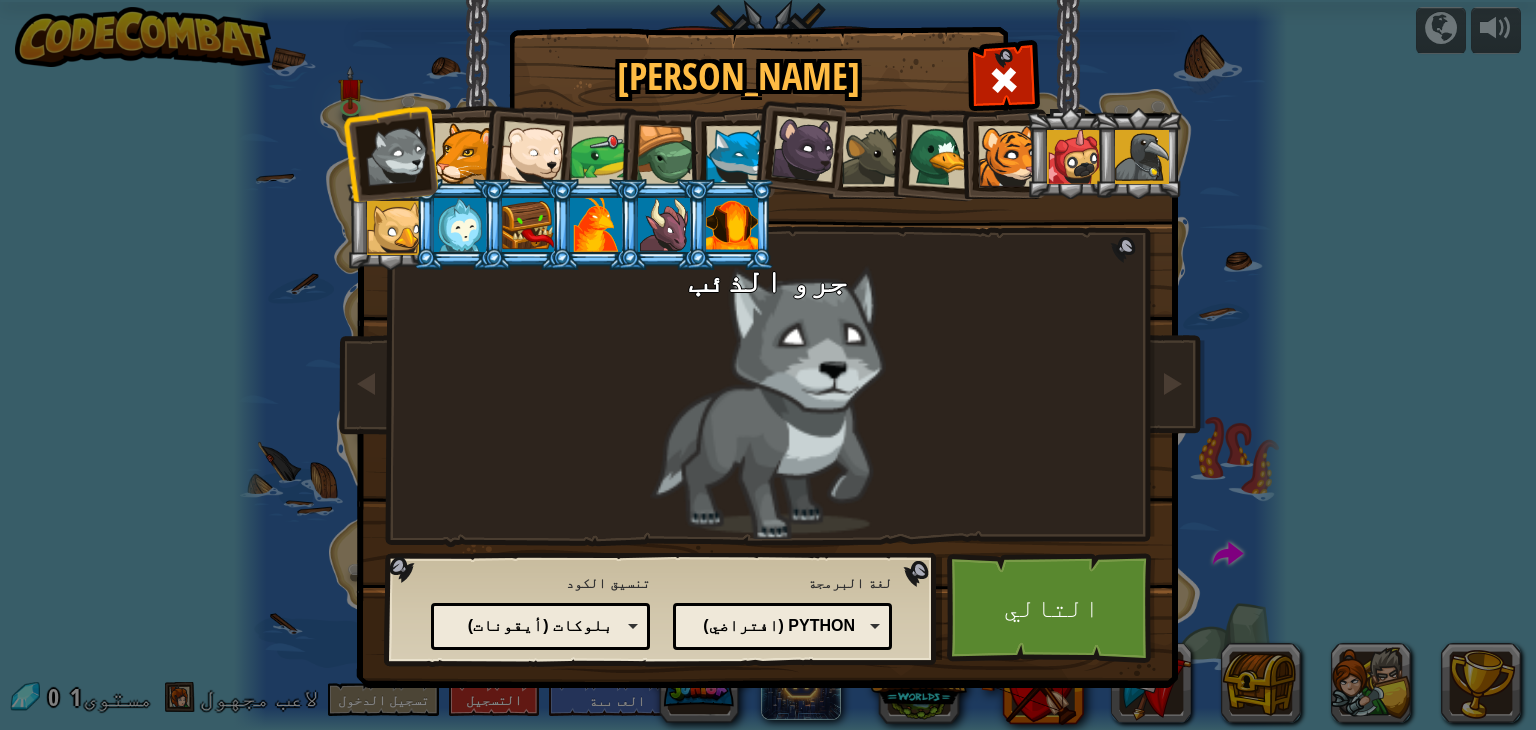 click at bounding box center [464, 153] 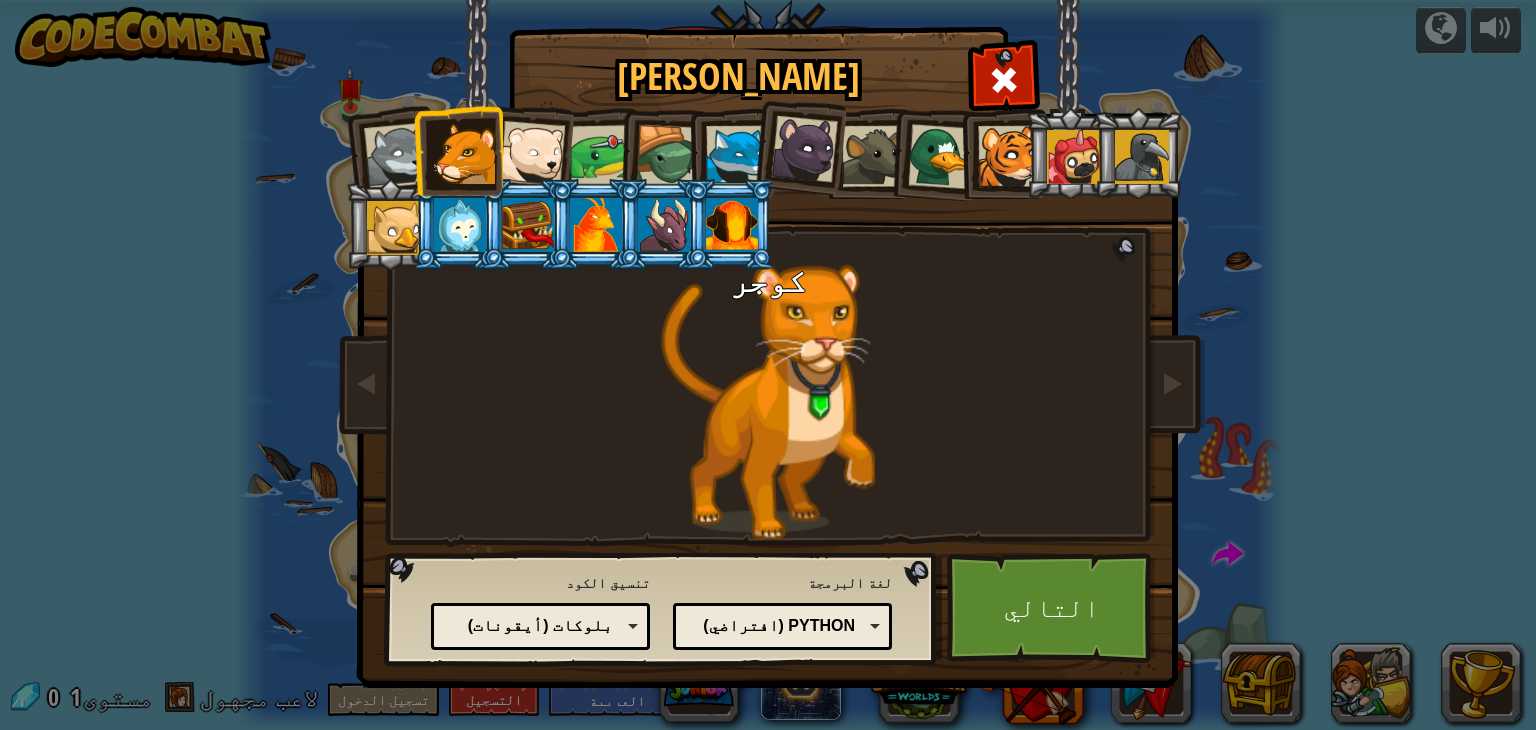 click at bounding box center (532, 154) 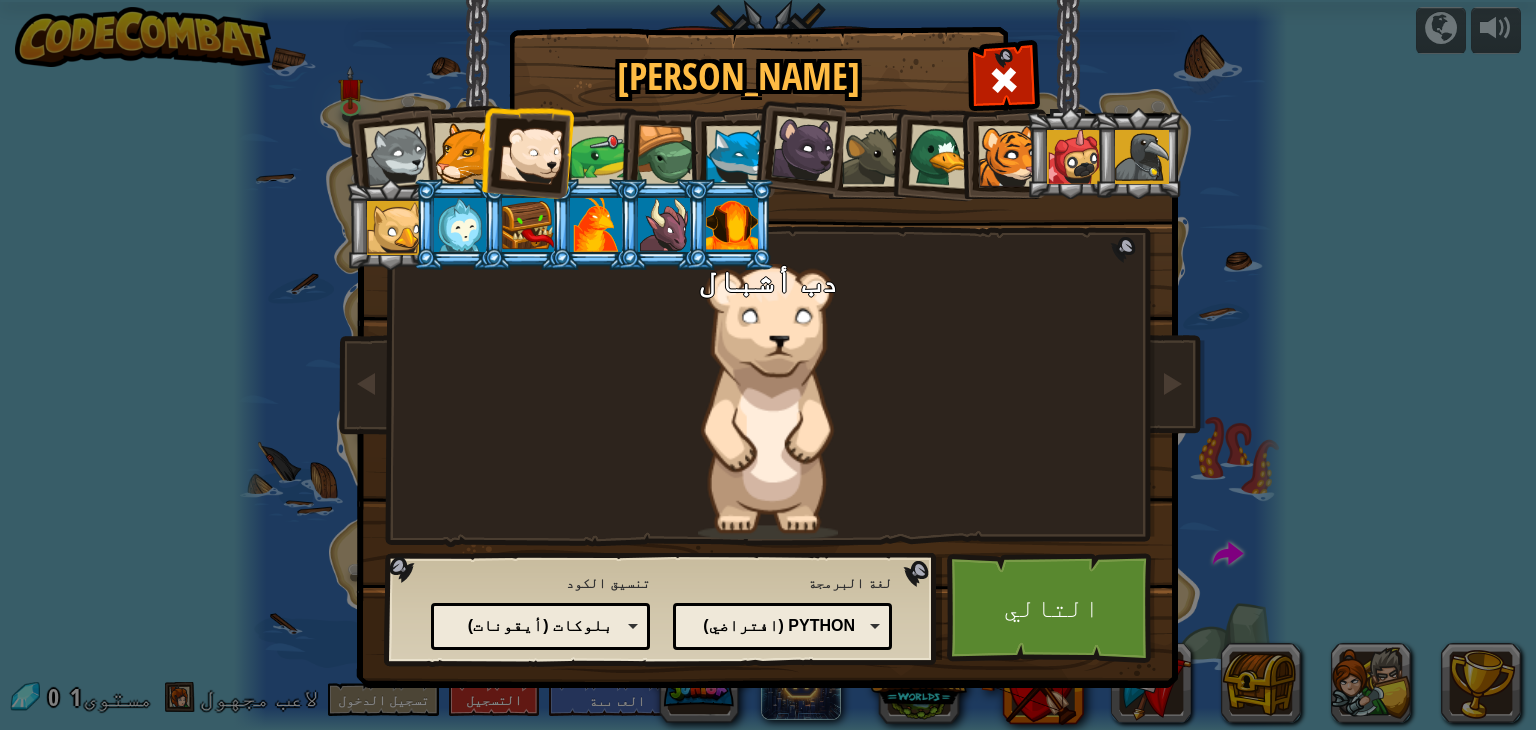 click at bounding box center (601, 156) 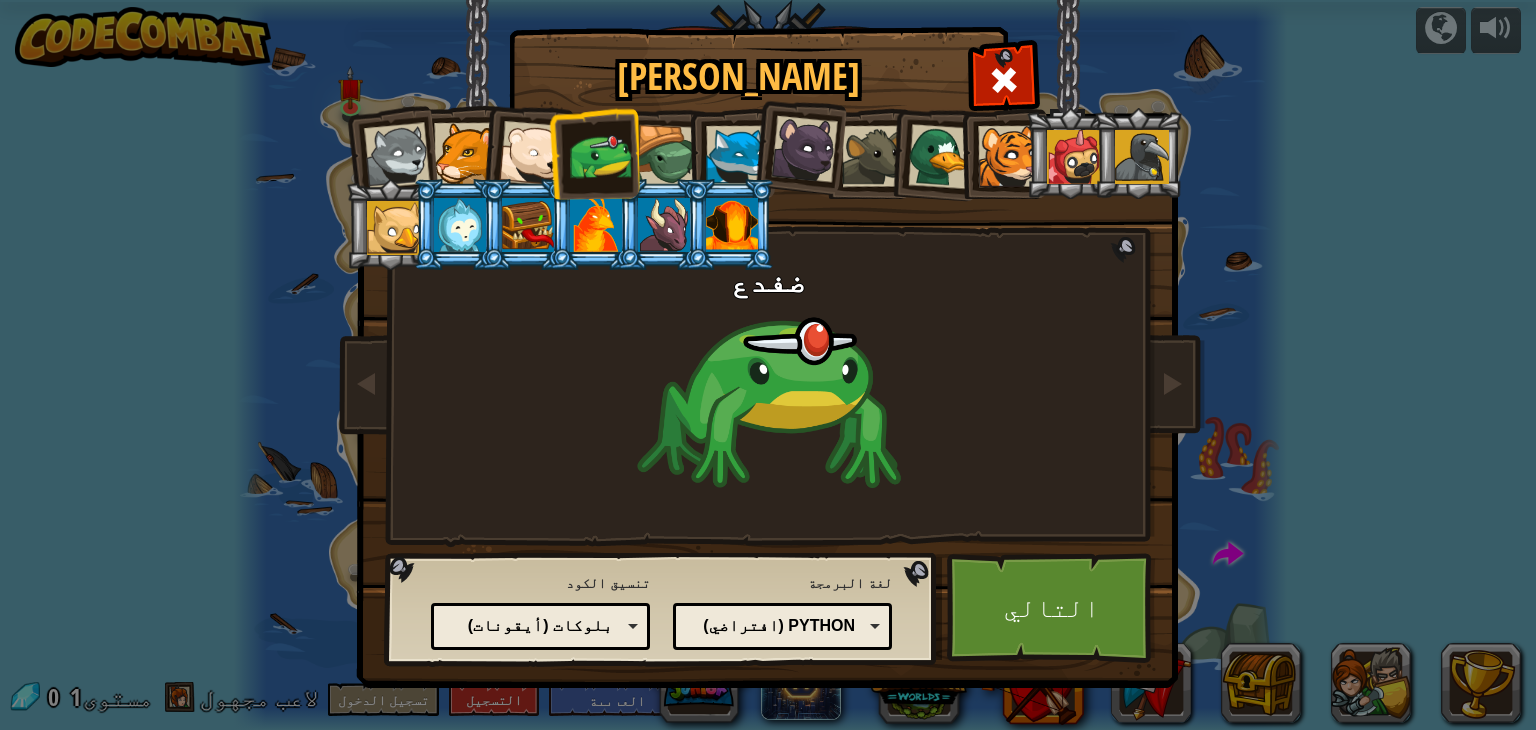 click at bounding box center (668, 157) 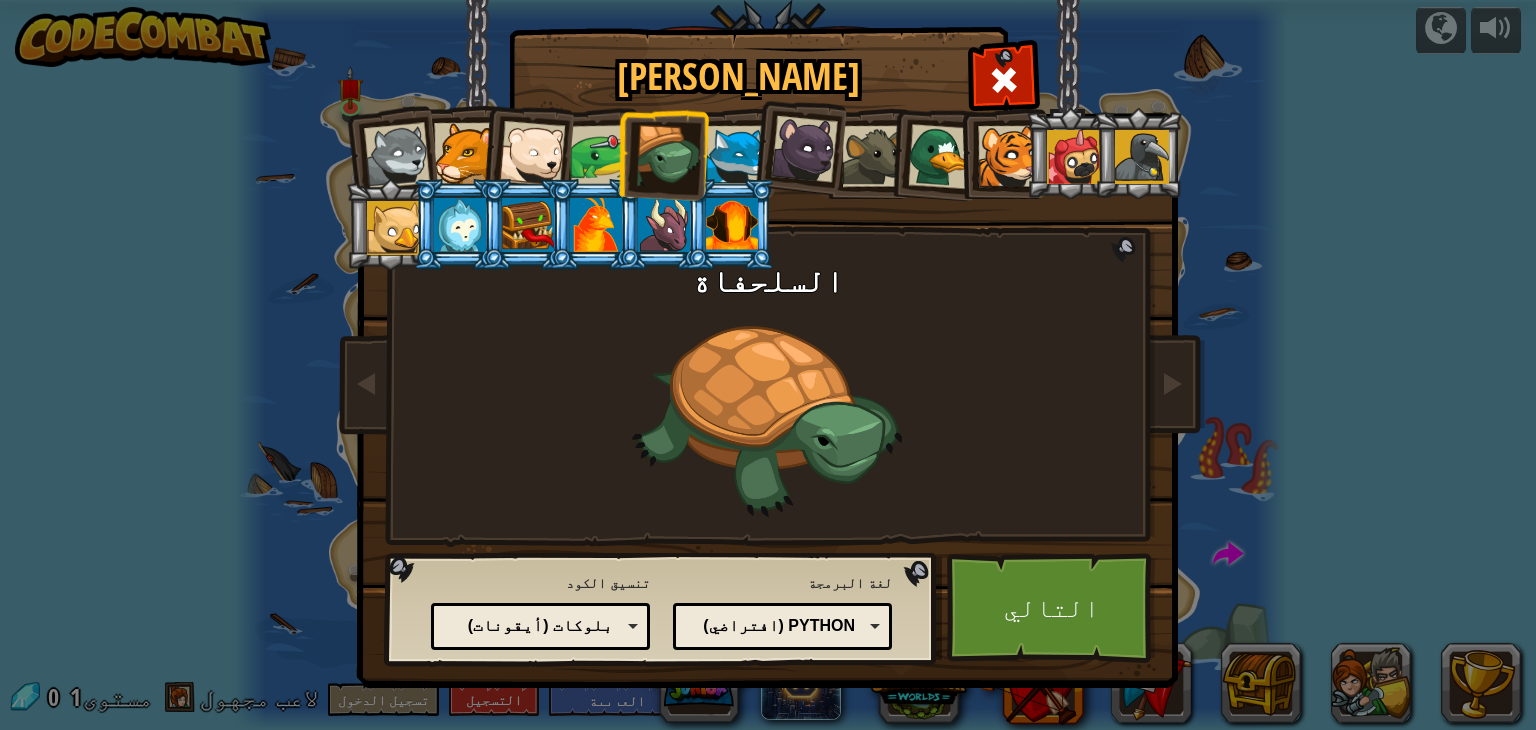 click at bounding box center [804, 149] 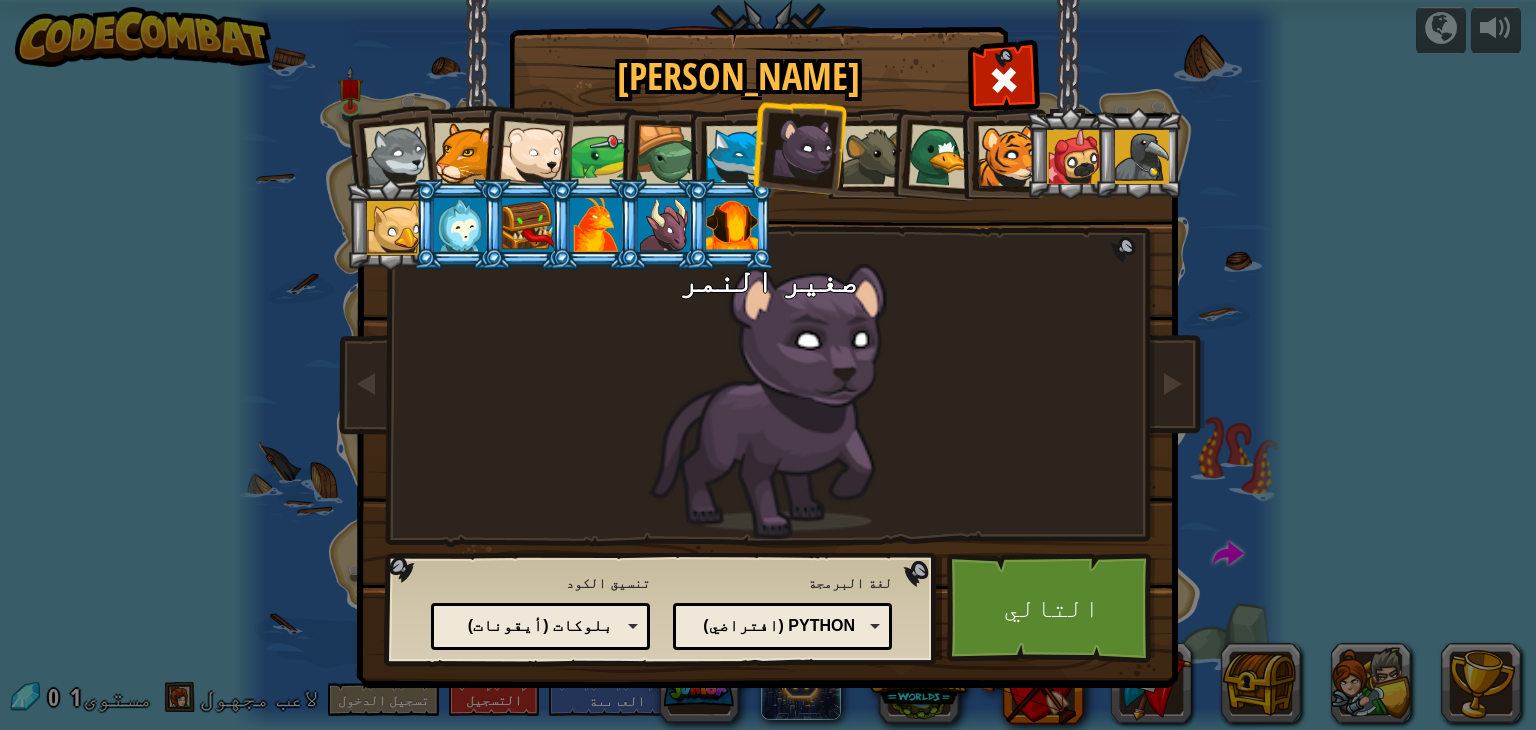 click at bounding box center [1008, 156] 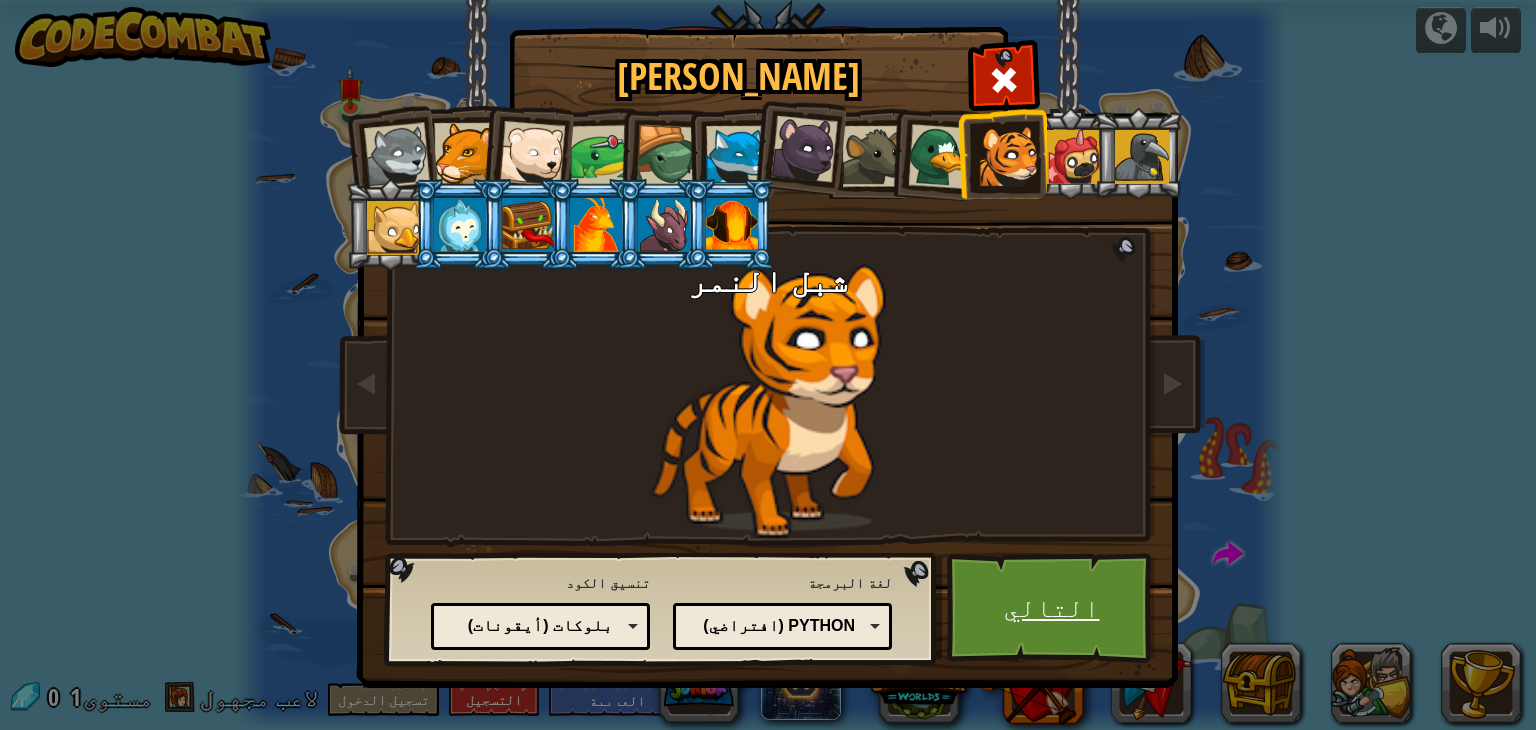 click on "التالي" at bounding box center (1051, 608) 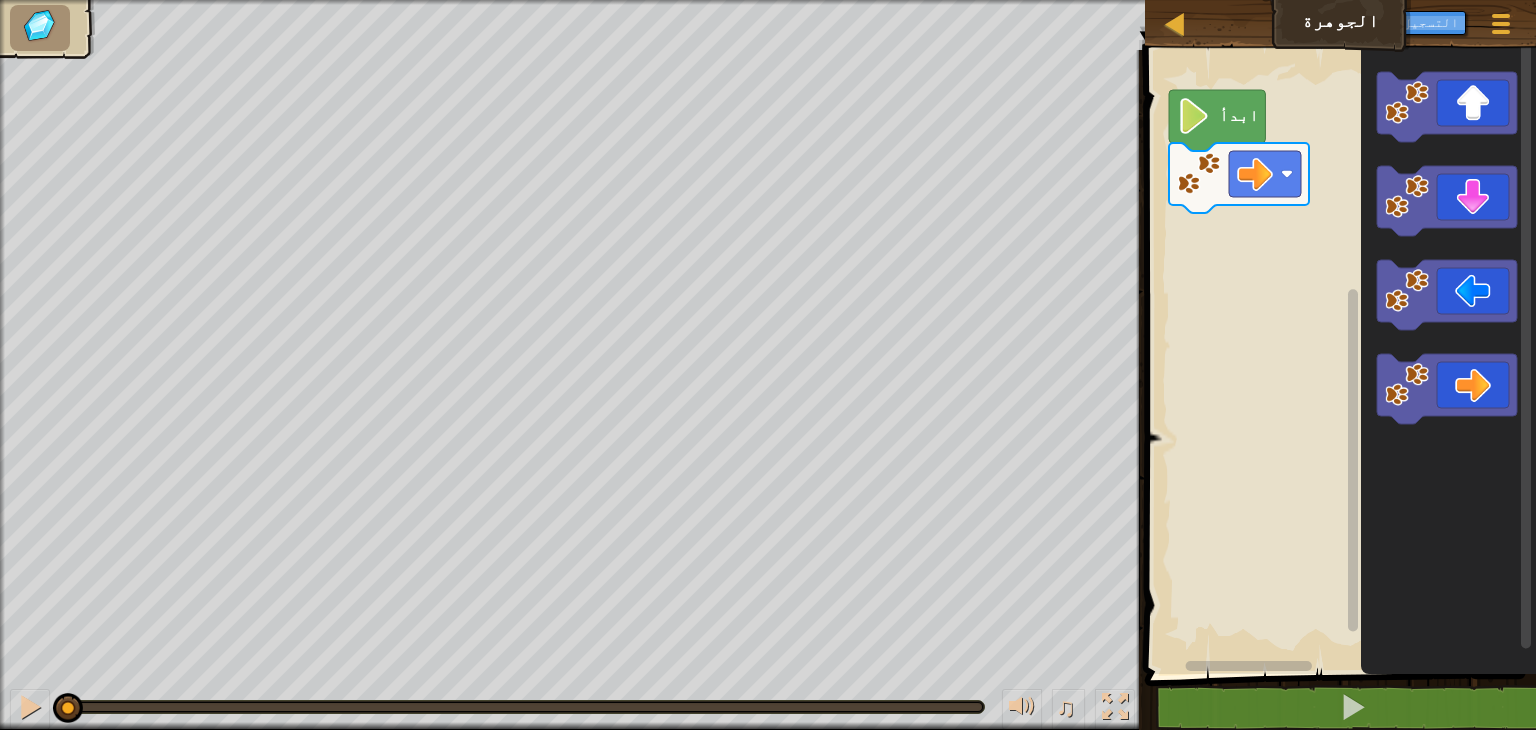 click on "خريطة الجوهرة قائمة اللعبة التسجيل 1     הההההההההההההההההההההההההההההההההההההההההההההההההההההההההההההההההההההההההההההההההההההההההההההההההההההההההההההההההההההההההההההההההההההההההההההההההההההההההההההההההההההההההההההההההההההההההההההההההההההההההההההההההההההההההההההההההההההההההההההההההההההההההההההההה XXXXXXXXXXXXXXXXXXXXXXXXXXXXXXXXXXXXXXXXXXXXXXXXXXXXXXXXXXXXXXXXXXXXXXXXXXXXXXXXXXXXXXXXXXXXXXXXXXXXXXXXXXXXXXXXXXXXXXXXXXXXXXXXXXXXXXXXXXXXXXXXXXXXXXXXXXXXXXXXXXXXXXXXXXXXXXXXXXXXXXXXXXXXXXXXXXXXXXXXXXXXXXXXXXXXXXXXXXXXXXXXXXXXXXXXXXXXXXXXXXXXXXXXXXXXXXXX الحل   × الكتل 1 2 go ( 'right' )     ابدأ تم حفظ الكود اللغة البرمجية : Python Statement   /  Call   /  go('up') go('down') go('left') × ♫" at bounding box center [768, 0] 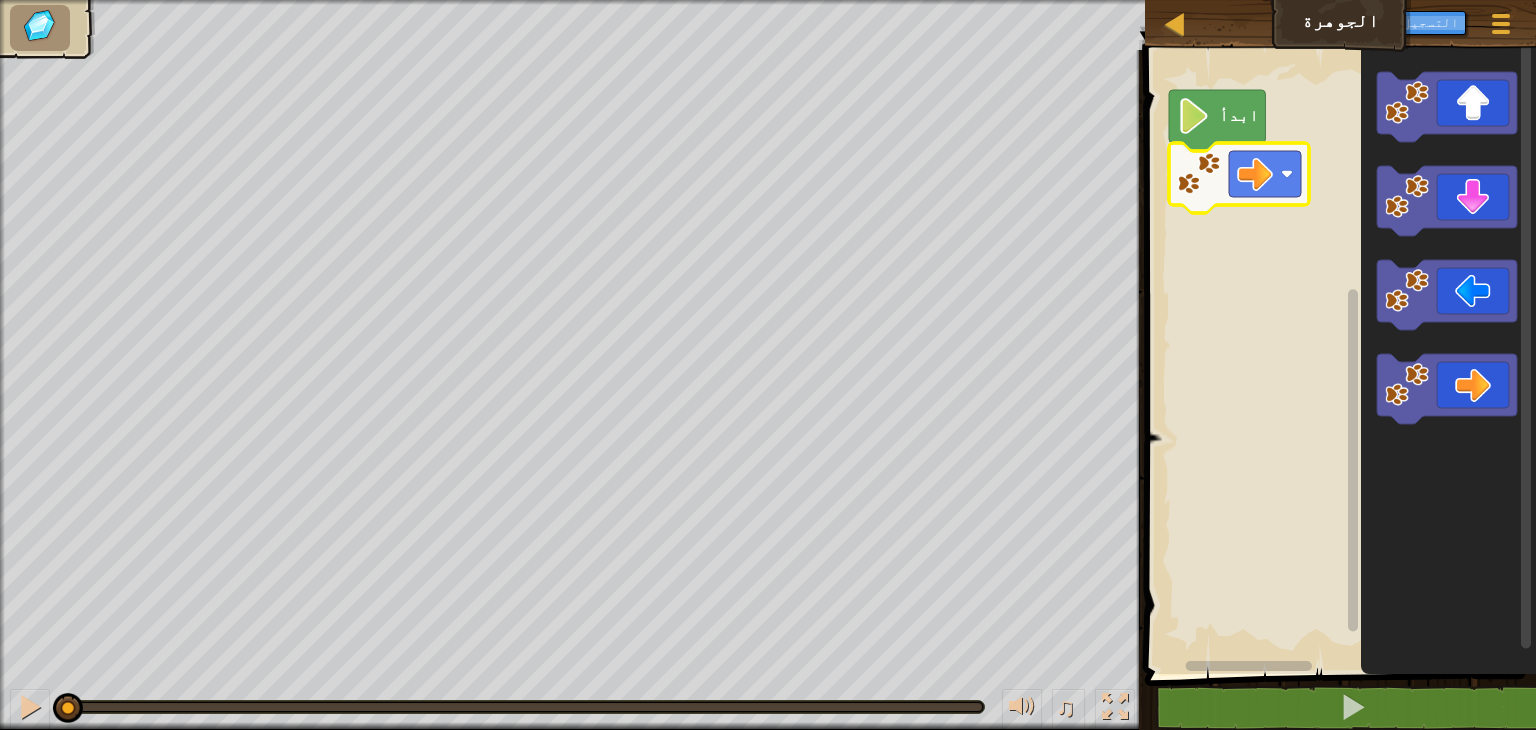 click 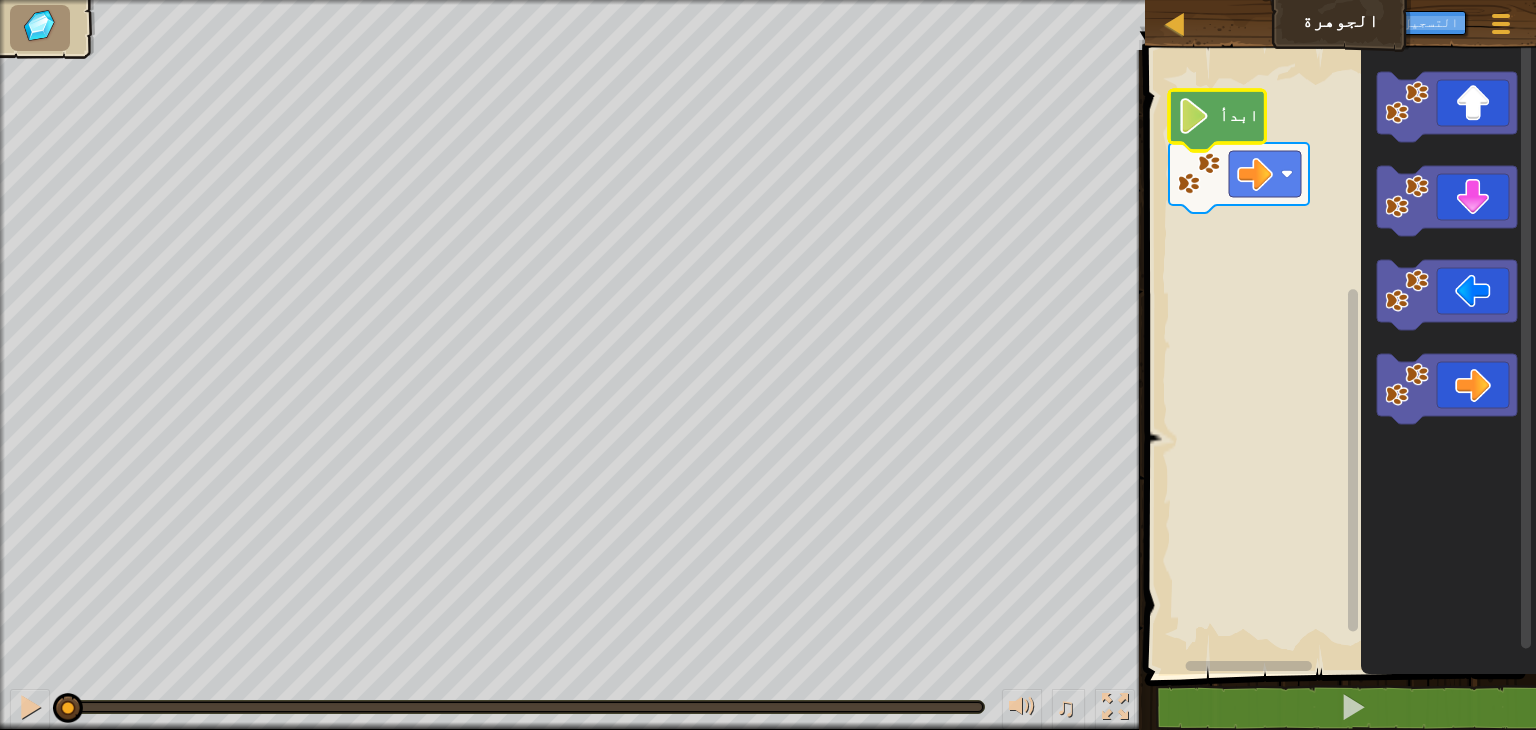 click 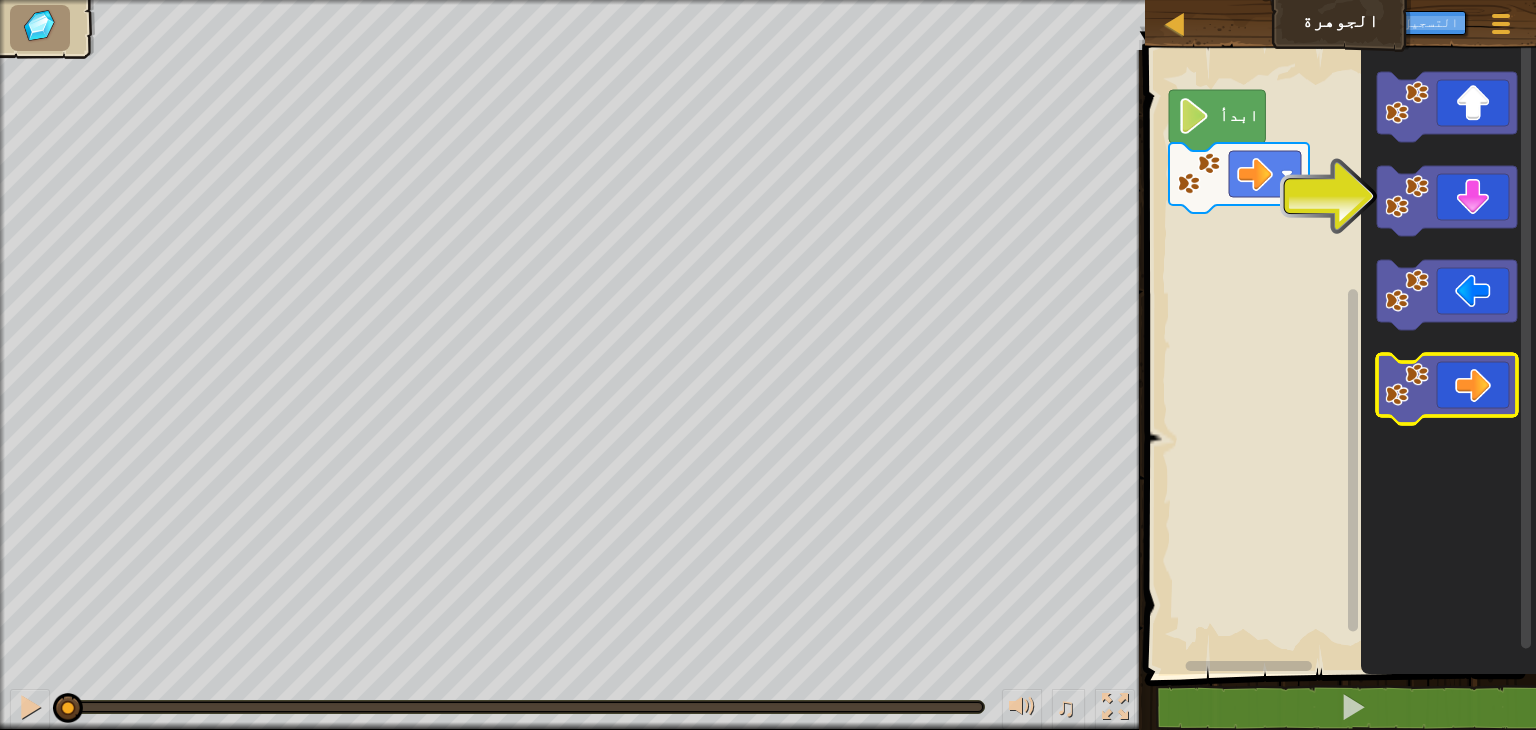 click 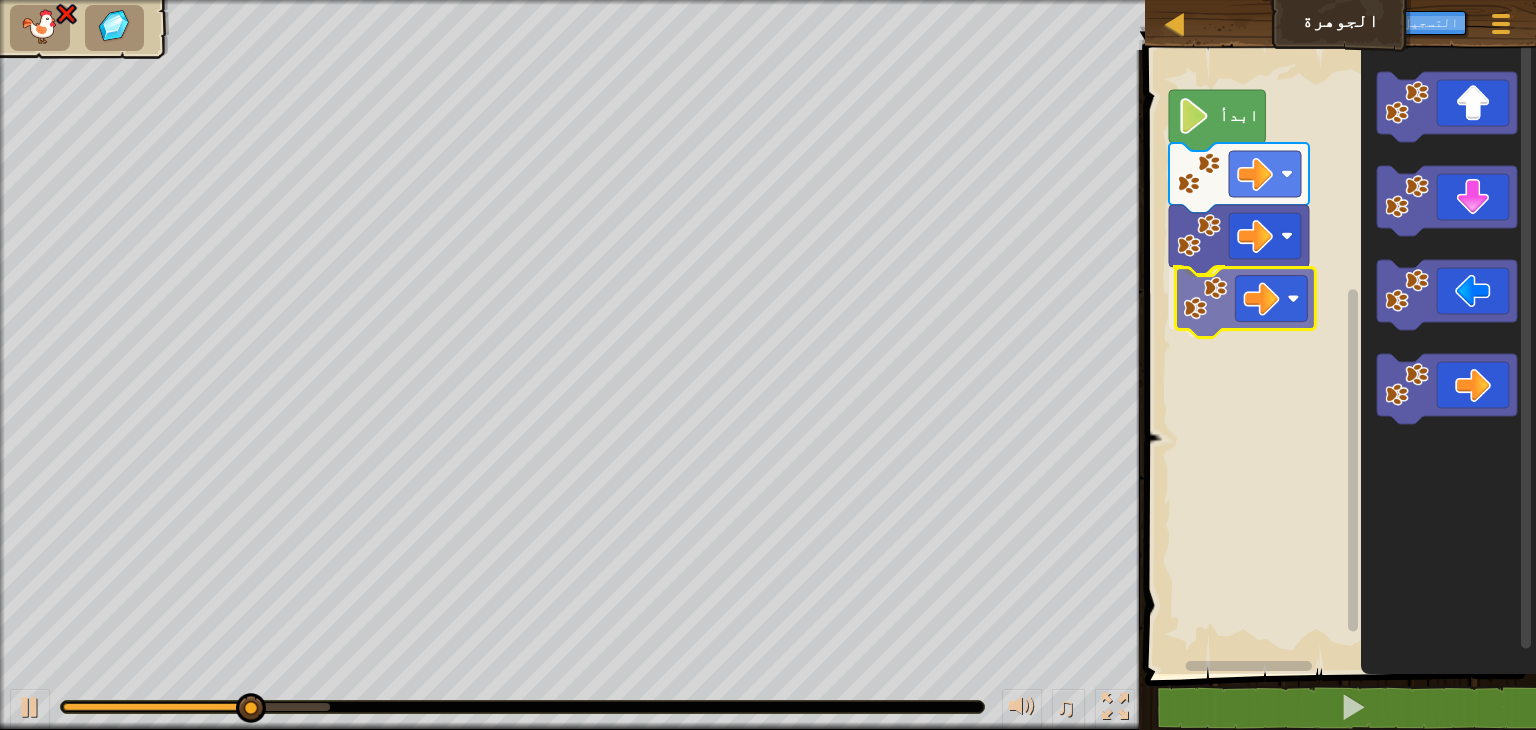 click on "ابدأ" at bounding box center (1337, 357) 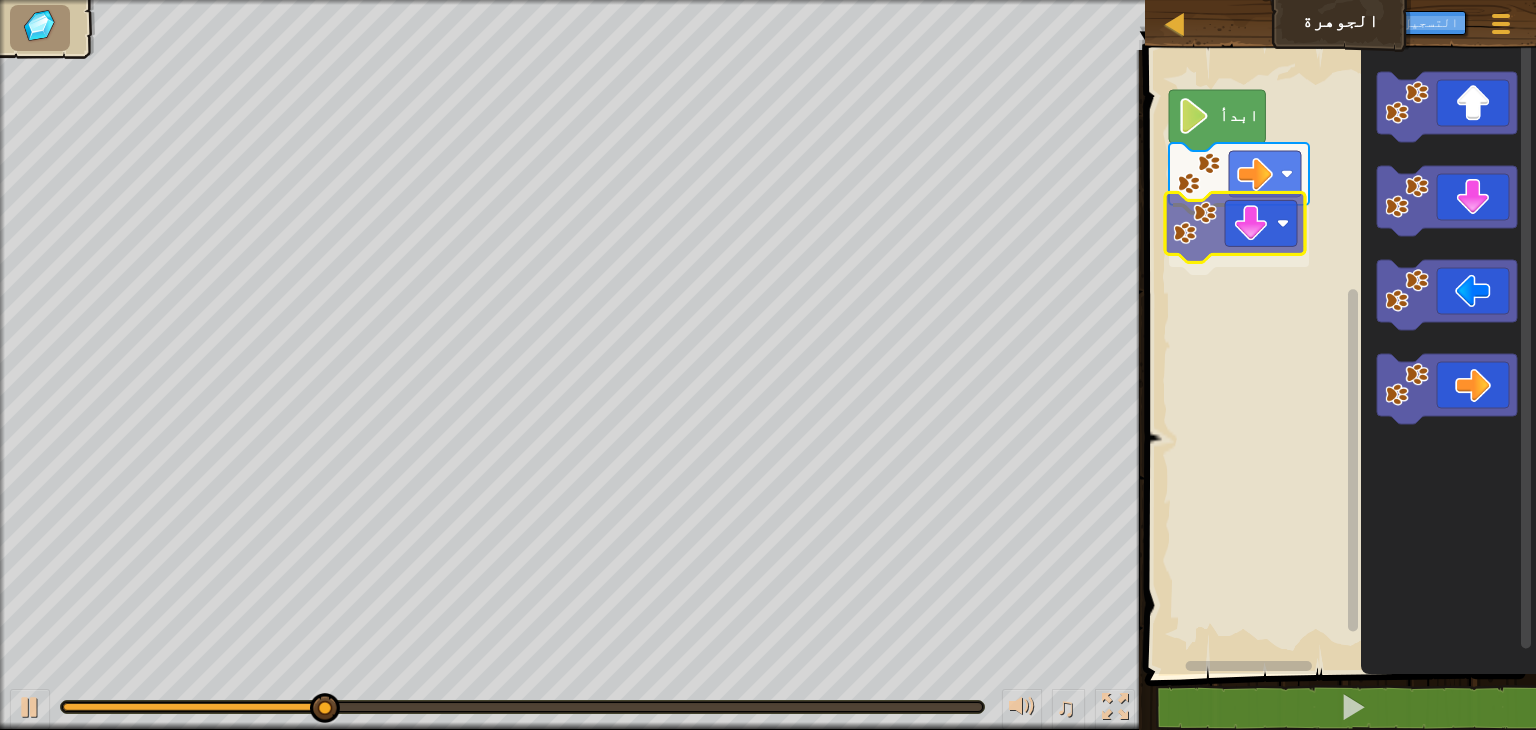click on "ابدأ" at bounding box center (1337, 357) 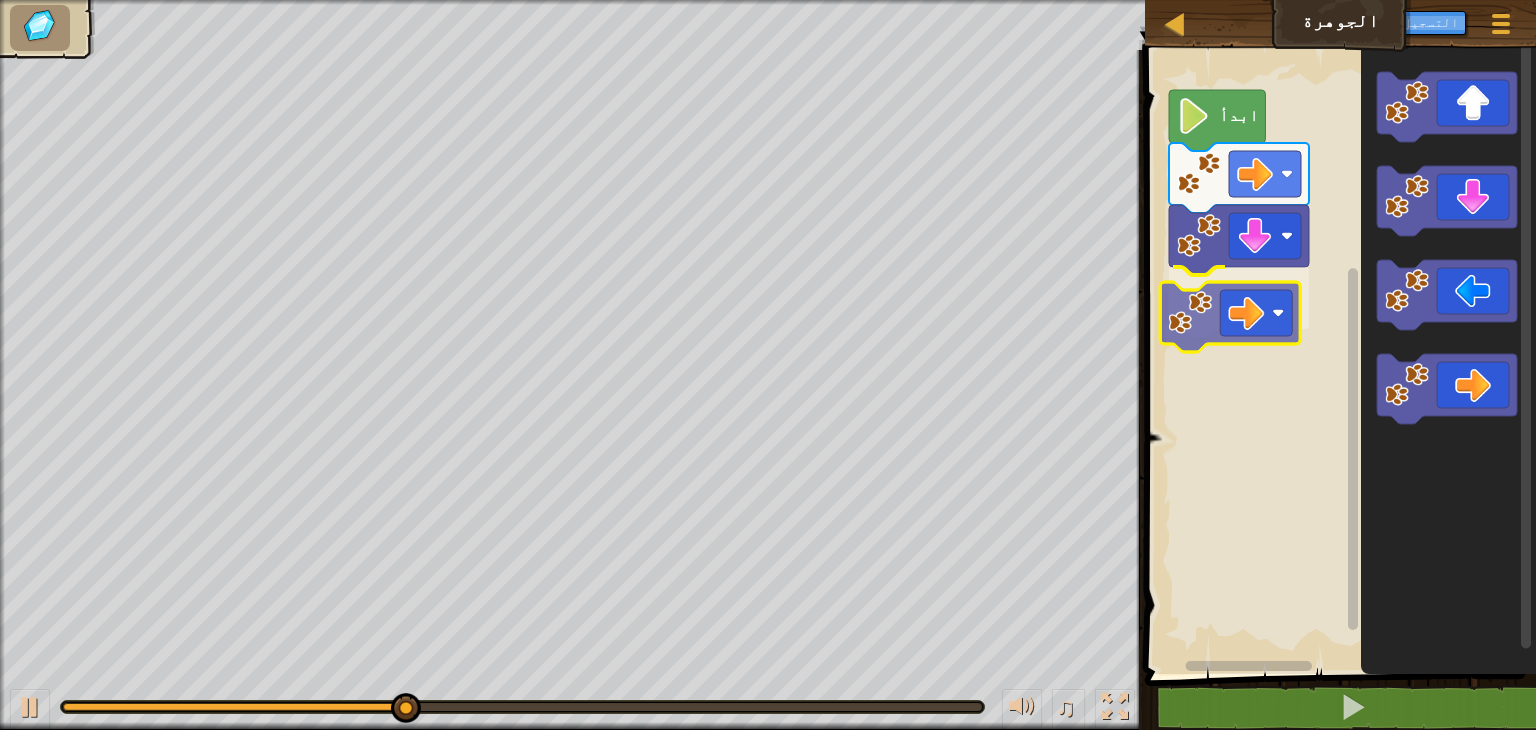 click on "ابدأ" at bounding box center (1337, 357) 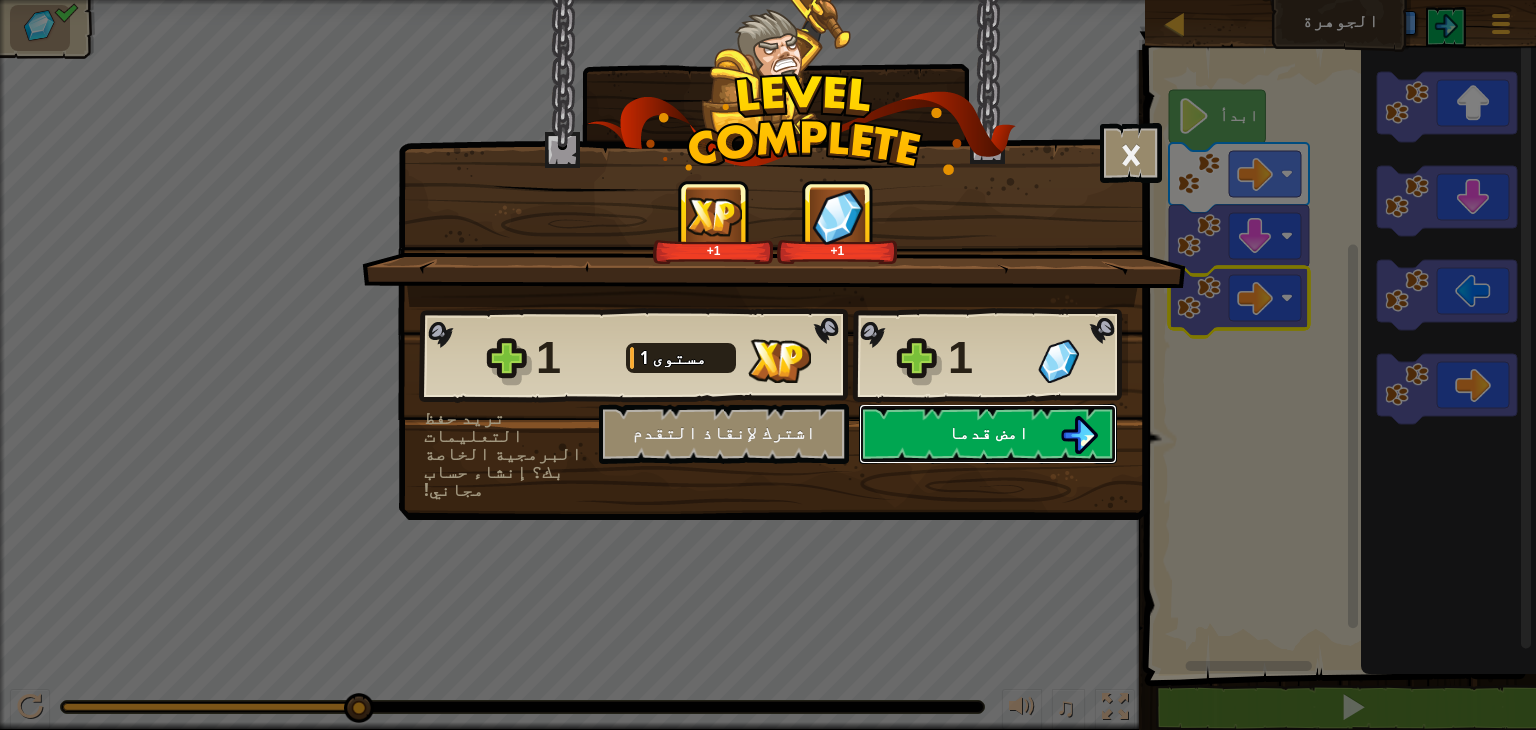 click on "امض قدما" at bounding box center [988, 434] 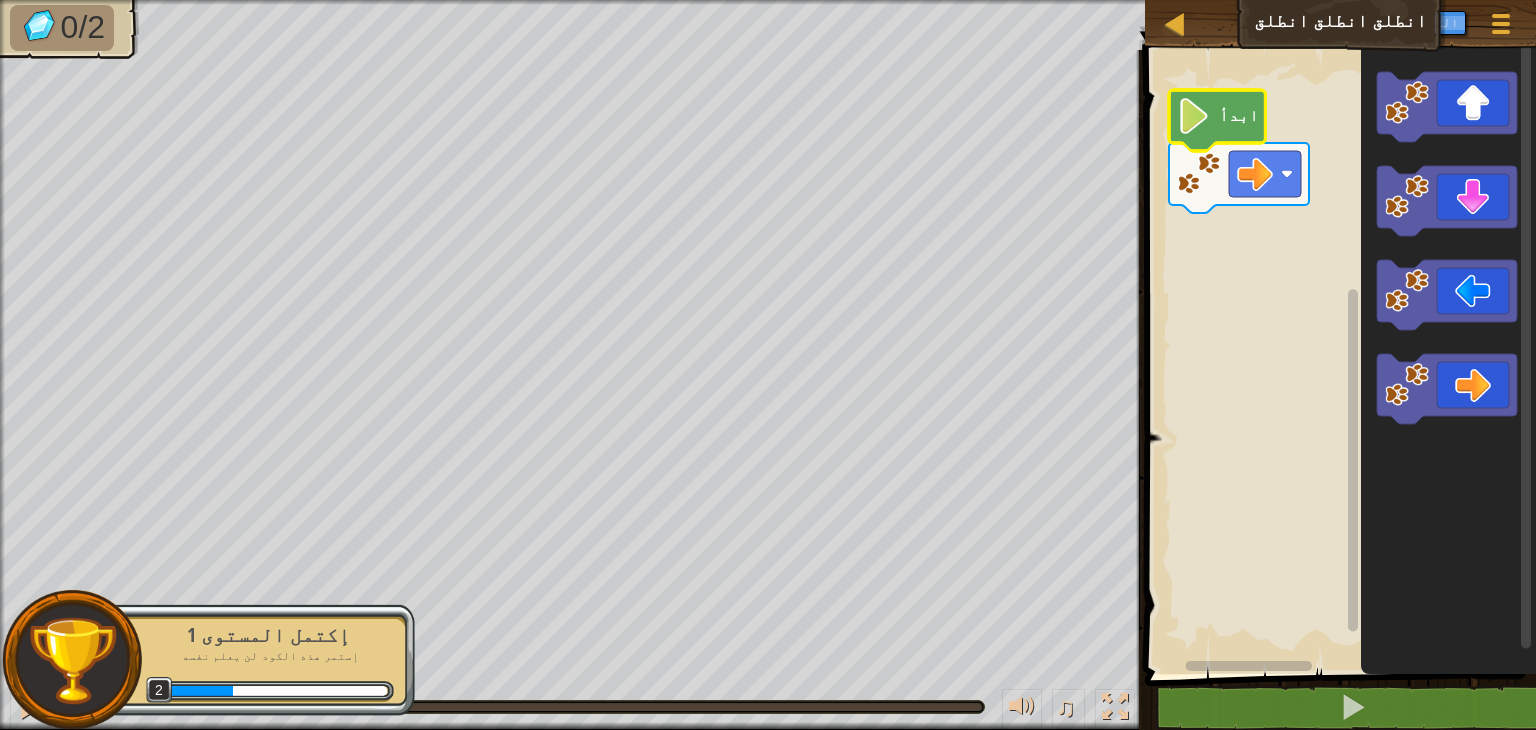 click on "ابدأ" 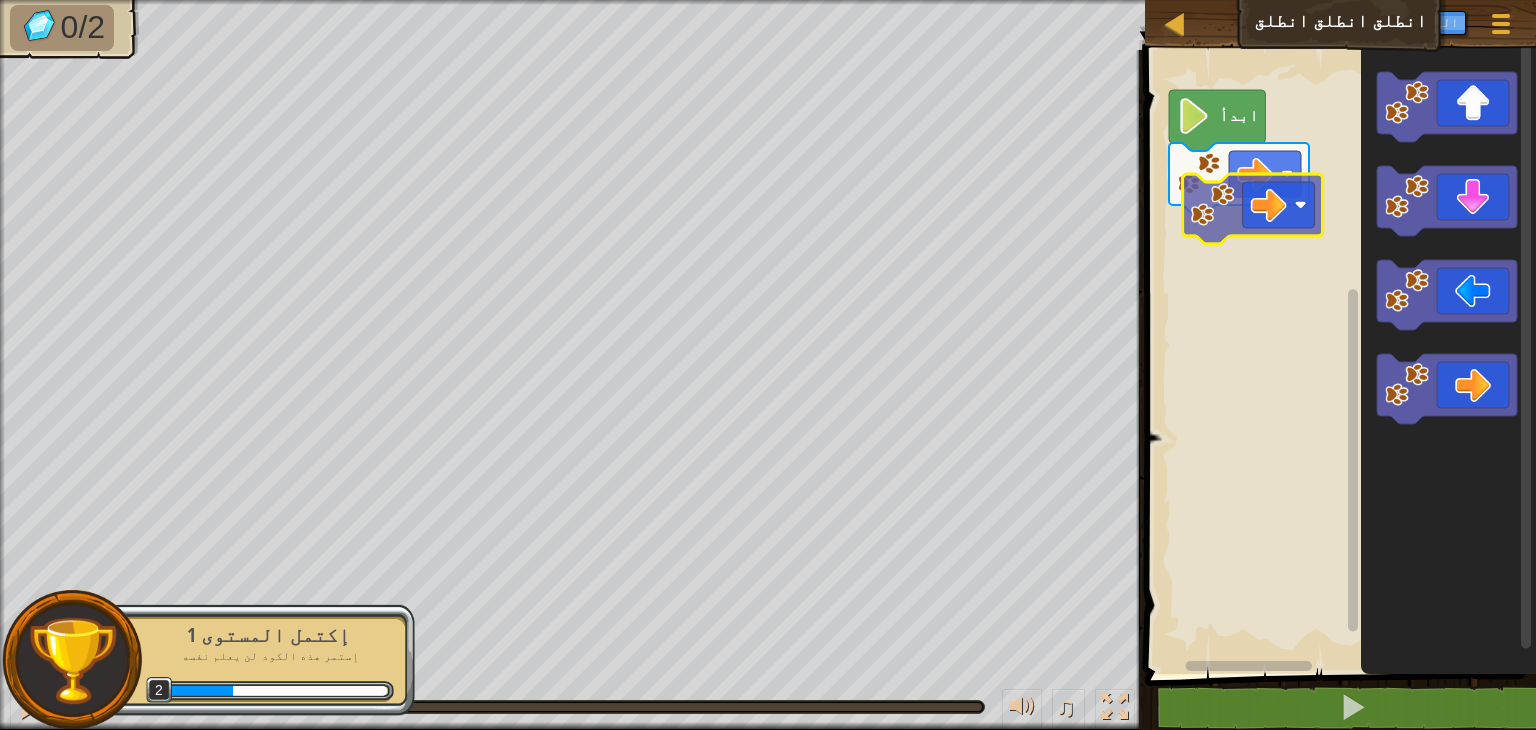 click on "ابدأ" at bounding box center [1337, 357] 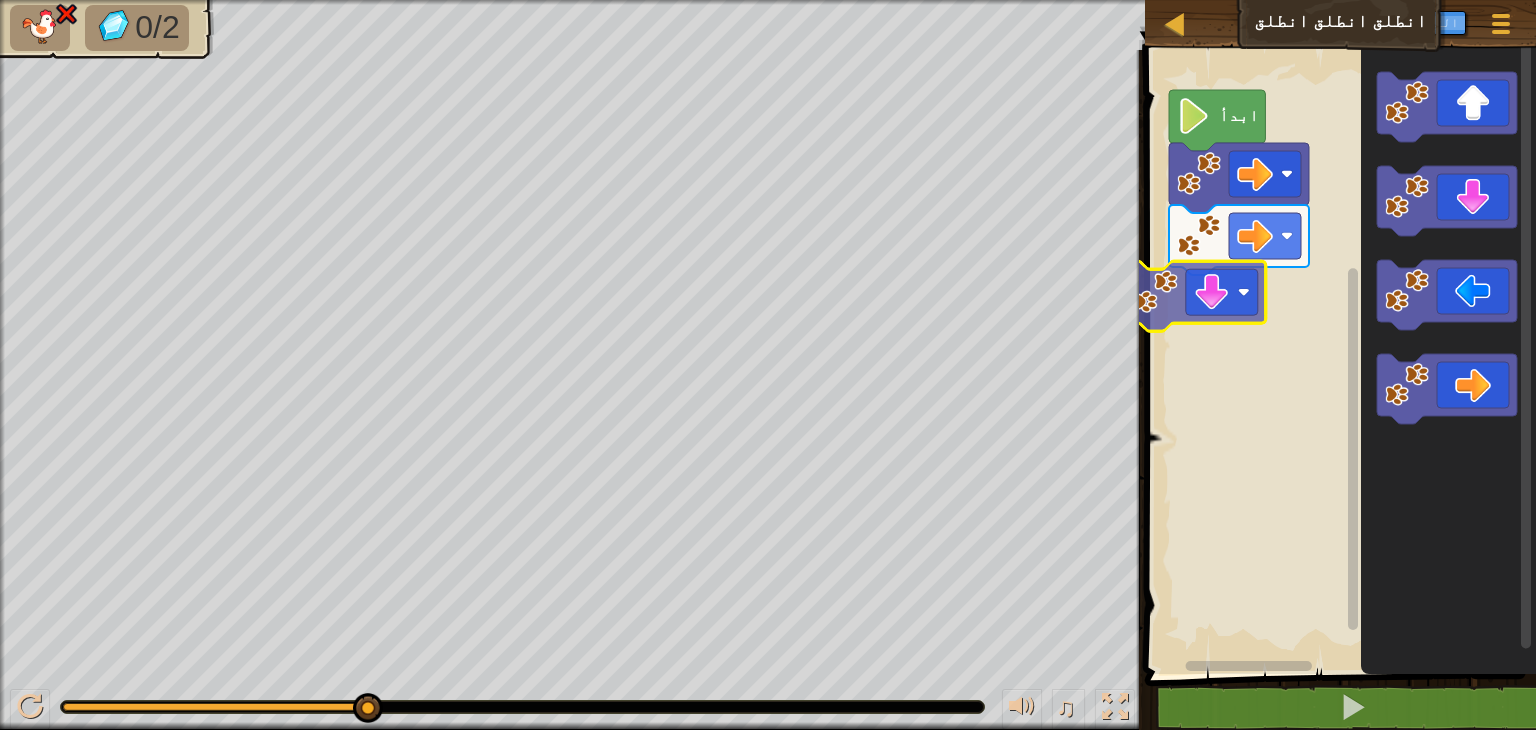 click on "ابدأ" at bounding box center (1337, 357) 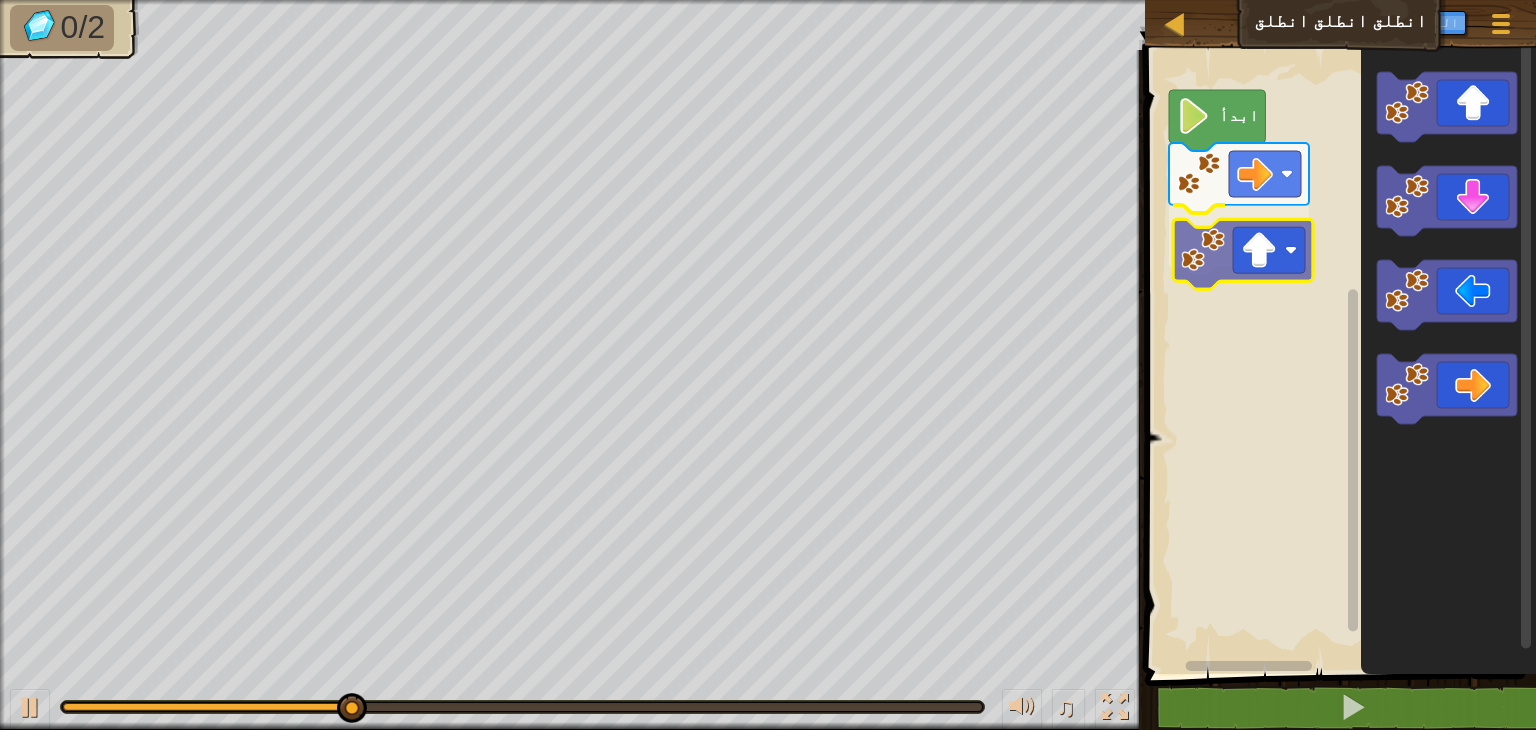 click on "ابدأ" at bounding box center (1337, 357) 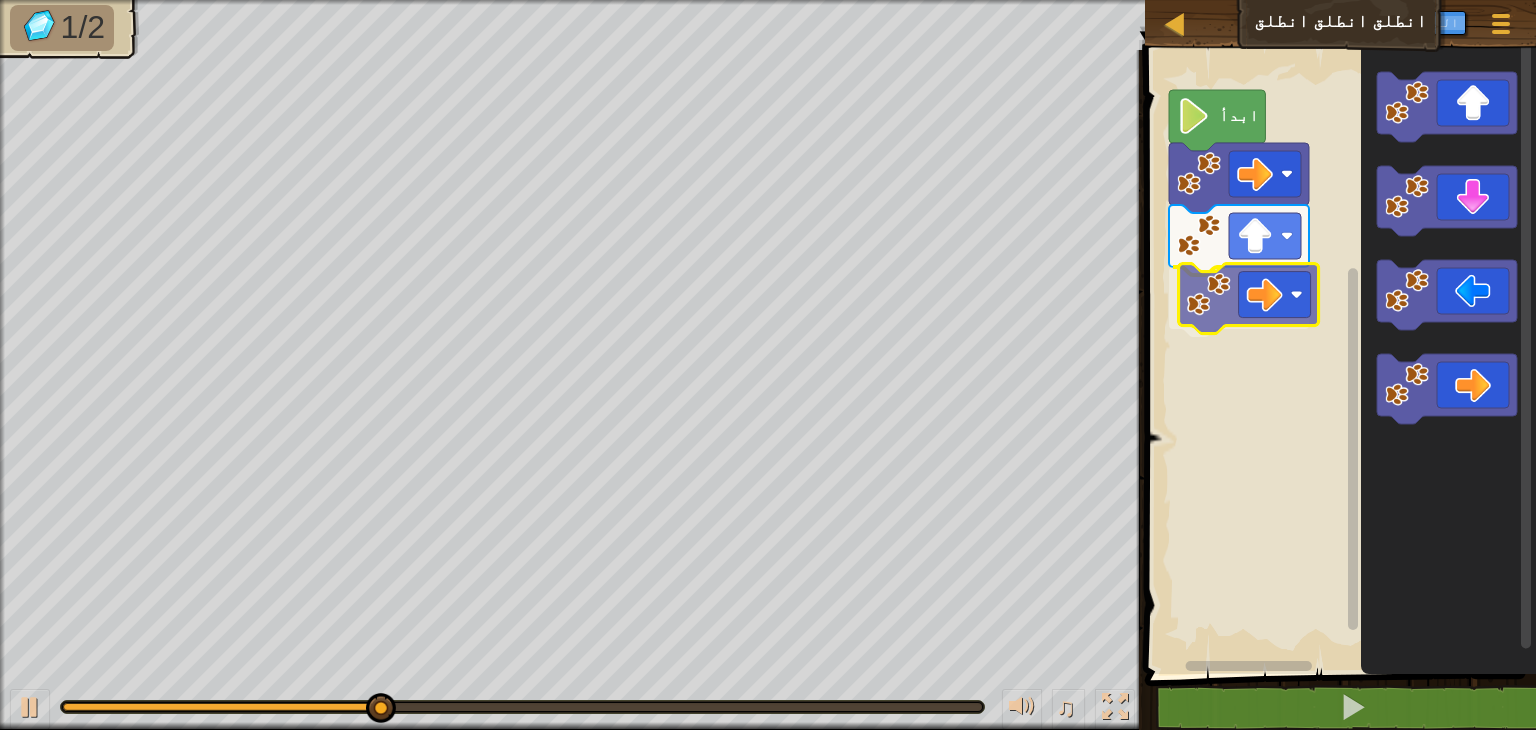 click on "ابدأ" at bounding box center (1337, 357) 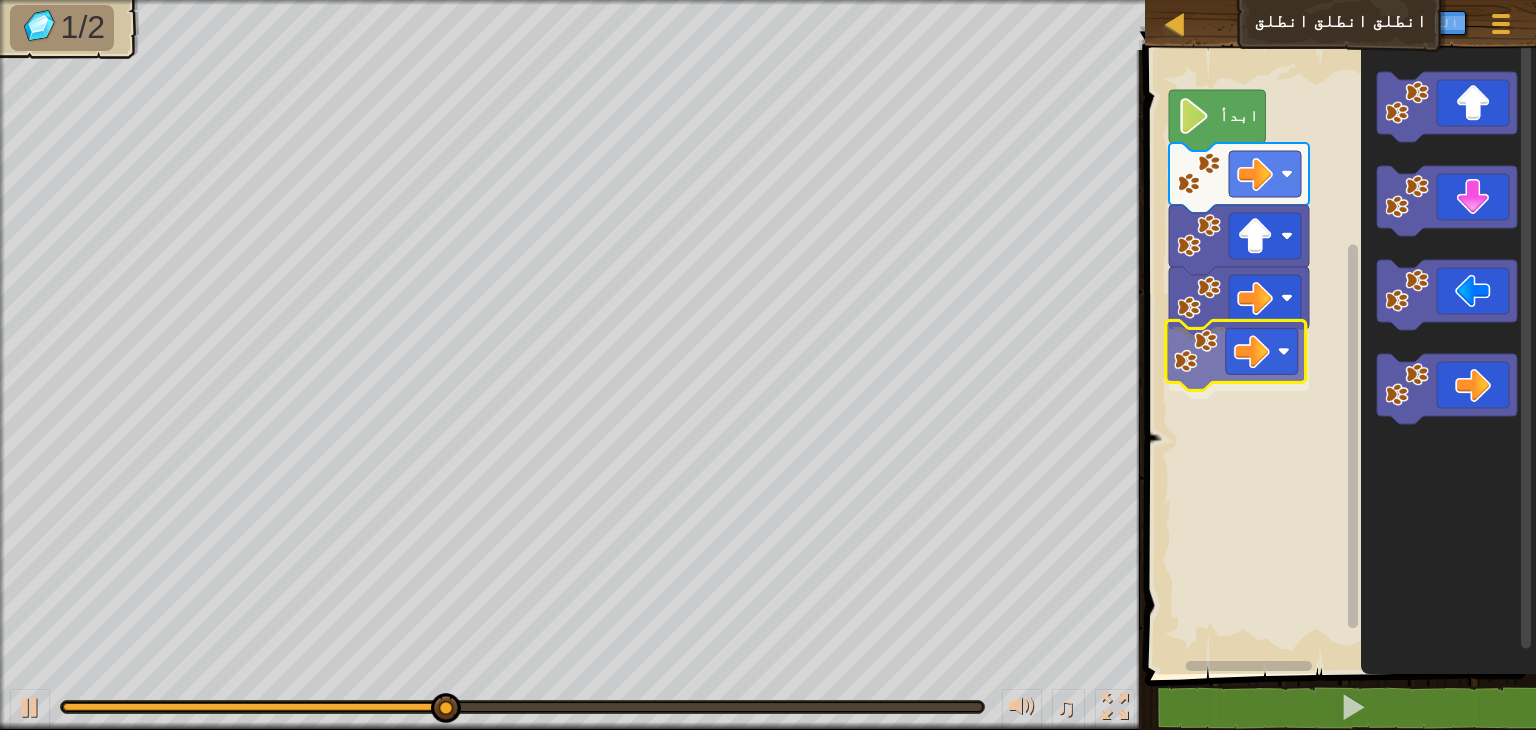 click on "ابدأ" at bounding box center [1337, 357] 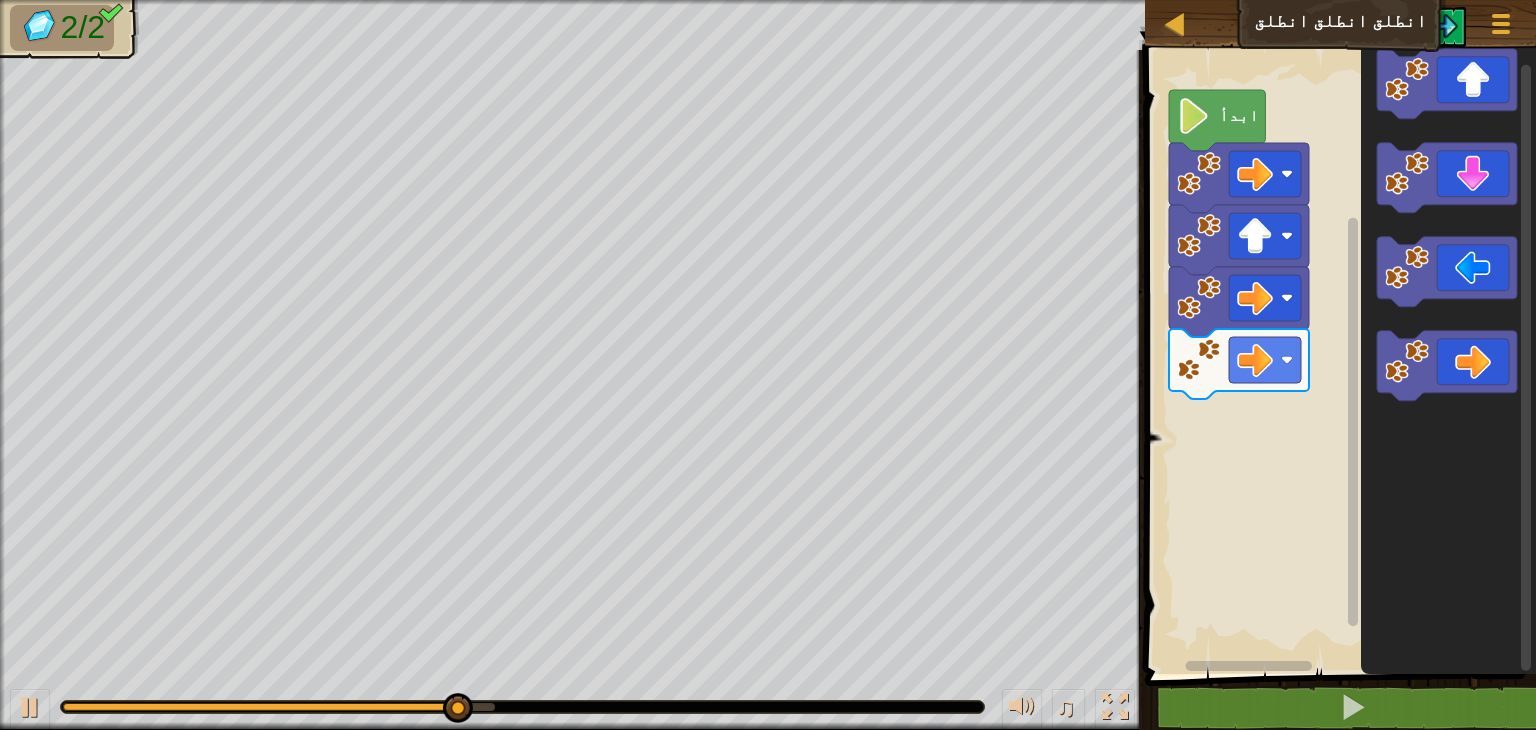 click 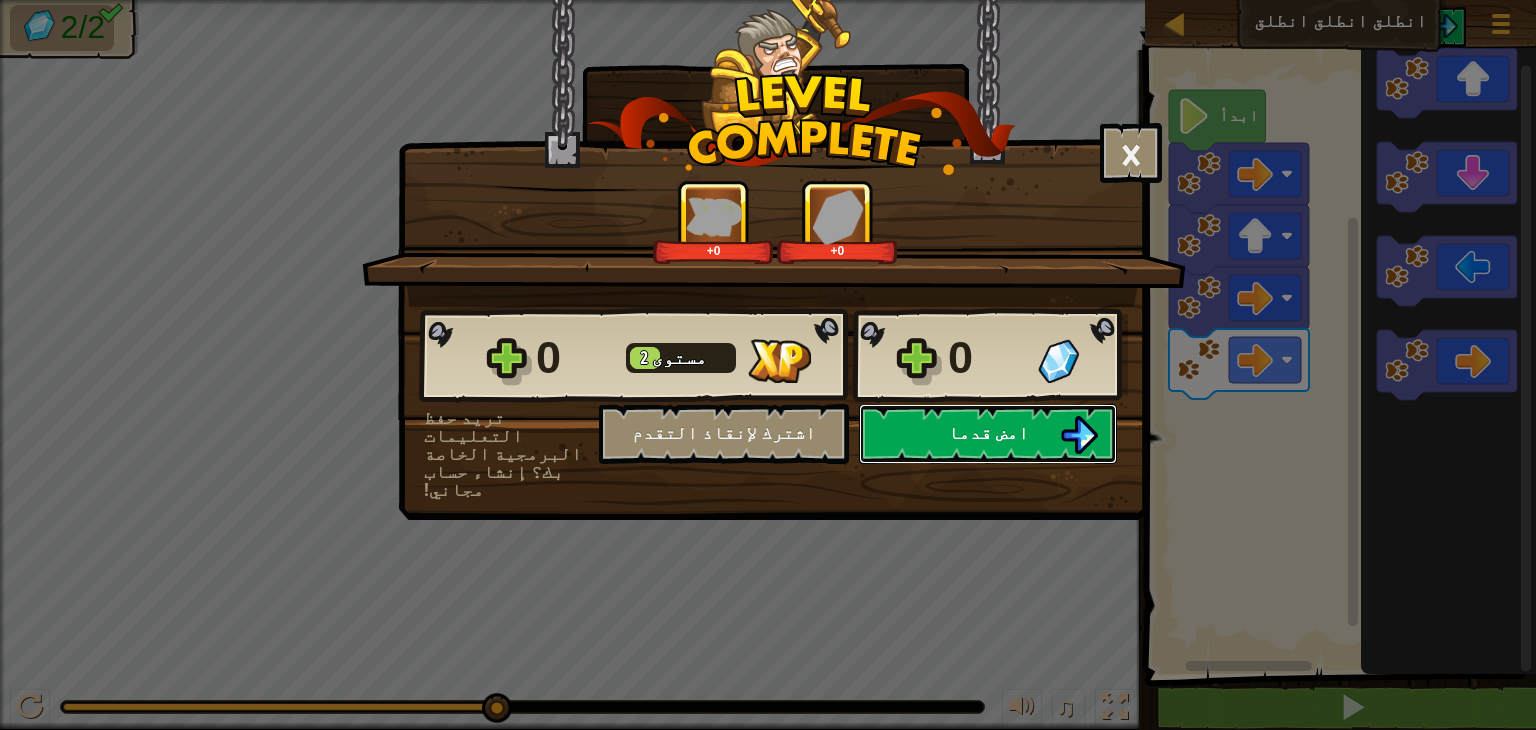 click on "خريطة انطلق انطلق انطلق قائمة اللعبة التسجيل 1     הההההההההההההההההההההההההההההההההההההההההההההההההההההההההההההההההההההההההההההההההההההההההההההההההההההההההההההההההההההההההההההההההההההההההההההההההההההההההההההההההההההההההההההההההההההההההההההההההההההההההההההההההההההההההההההההההההההההההההההההההההההההההההההההה XXXXXXXXXXXXXXXXXXXXXXXXXXXXXXXXXXXXXXXXXXXXXXXXXXXXXXXXXXXXXXXXXXXXXXXXXXXXXXXXXXXXXXXXXXXXXXXXXXXXXXXXXXXXXXXXXXXXXXXXXXXXXXXXXXXXXXXXXXXXXXXXXXXXXXXXXXXXXXXXXXXXXXXXXXXXXXXXXXXXXXXXXXXXXXXXXXXXXXXXXXXXXXXXXXXXXXXXXXXXXXXXXXXXXXXXXXXXXXXXXXXXXXXXXXXXXXXX الحل   × الكتل 1 2 go ( 'right' )     ابدأ تم حفظ الكود اللغة البرمجية : Python Statement   /  Call   /  go('up') go('down')" at bounding box center [768, 1] 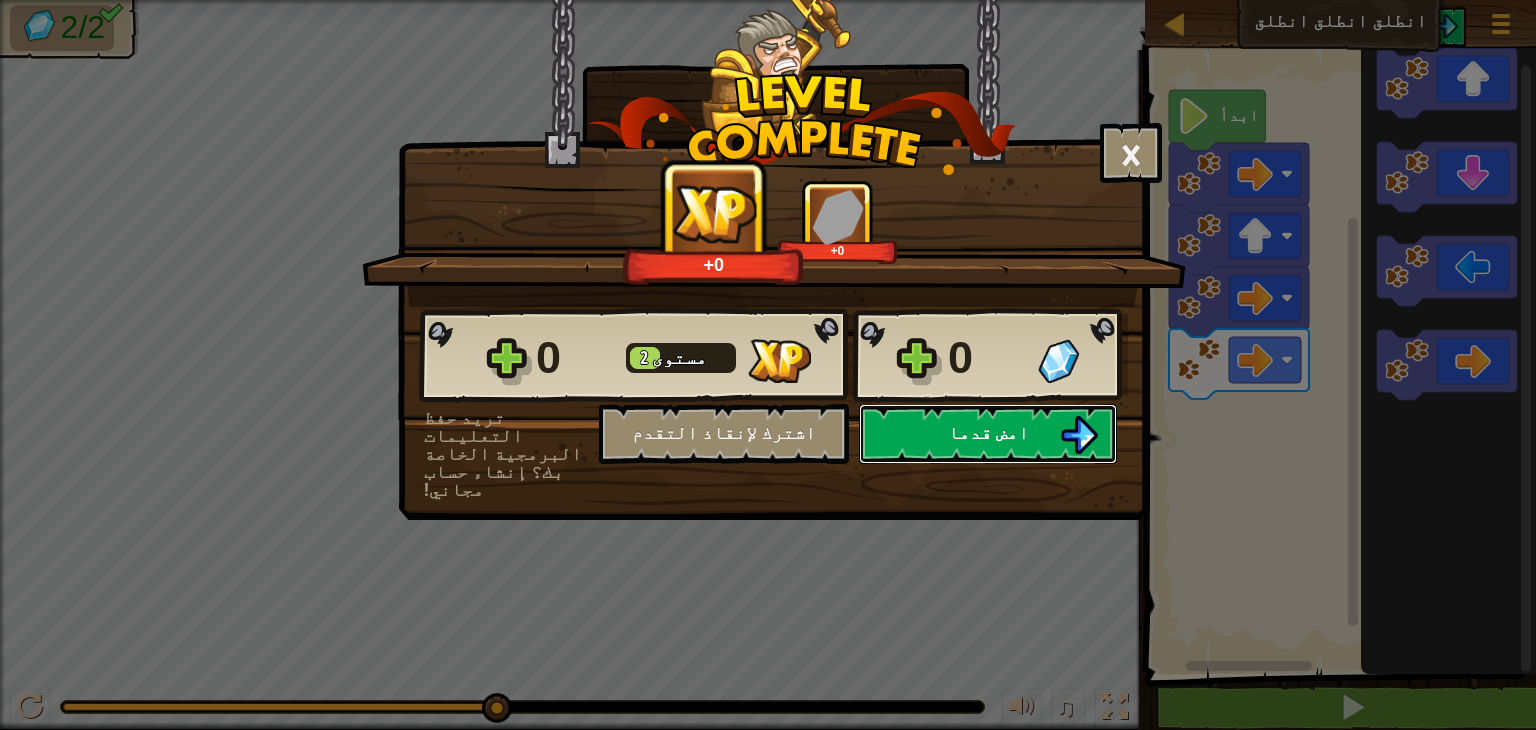 click on "امض قدما" at bounding box center (988, 432) 